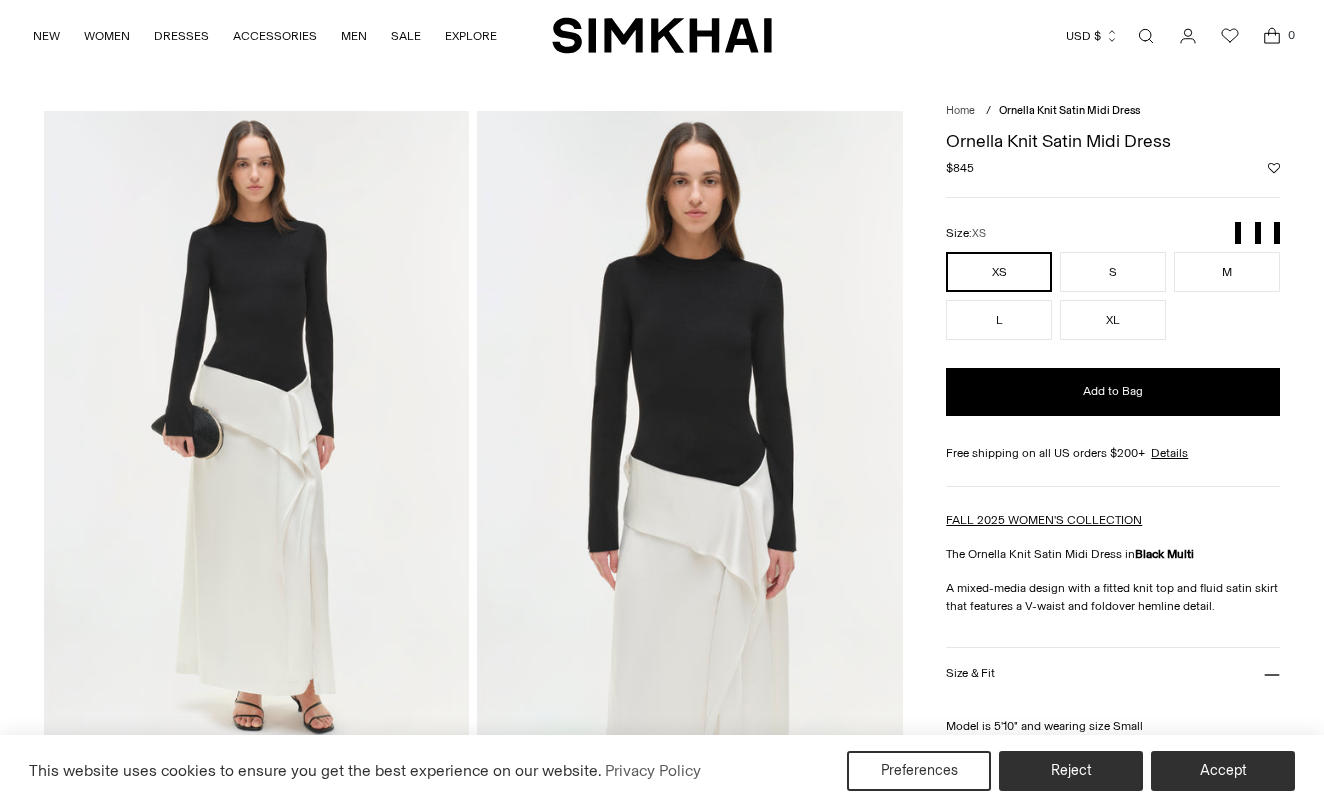 scroll, scrollTop: 0, scrollLeft: 0, axis: both 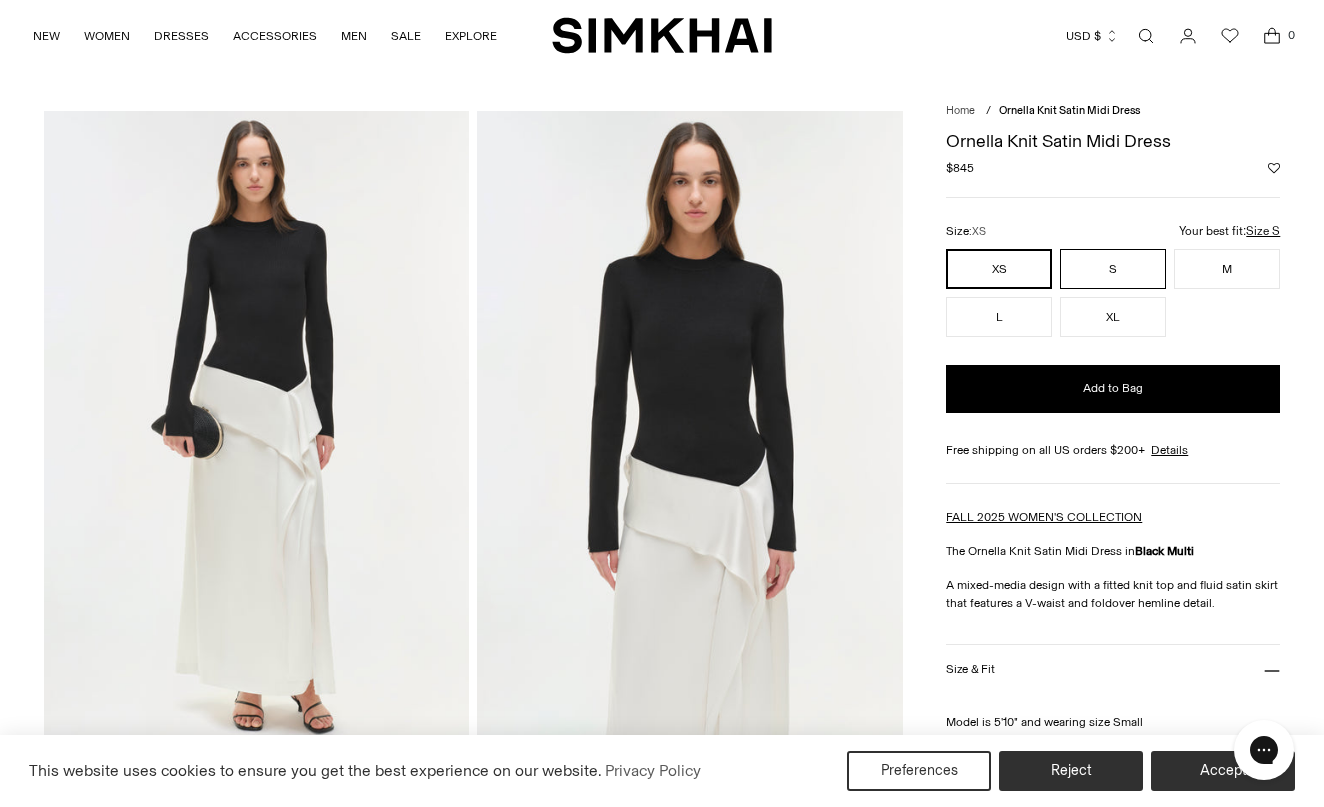 click on "S" at bounding box center [1113, 269] 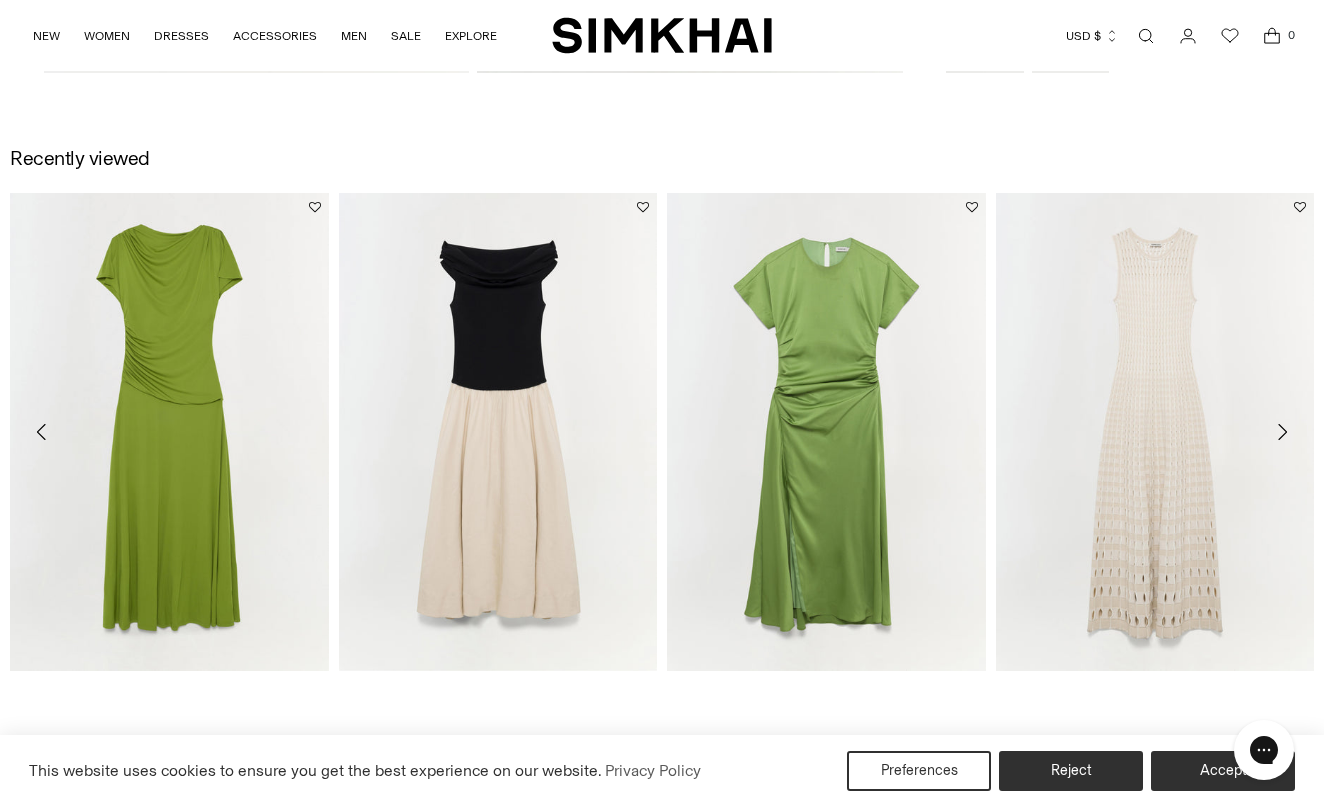 scroll, scrollTop: 1981, scrollLeft: 0, axis: vertical 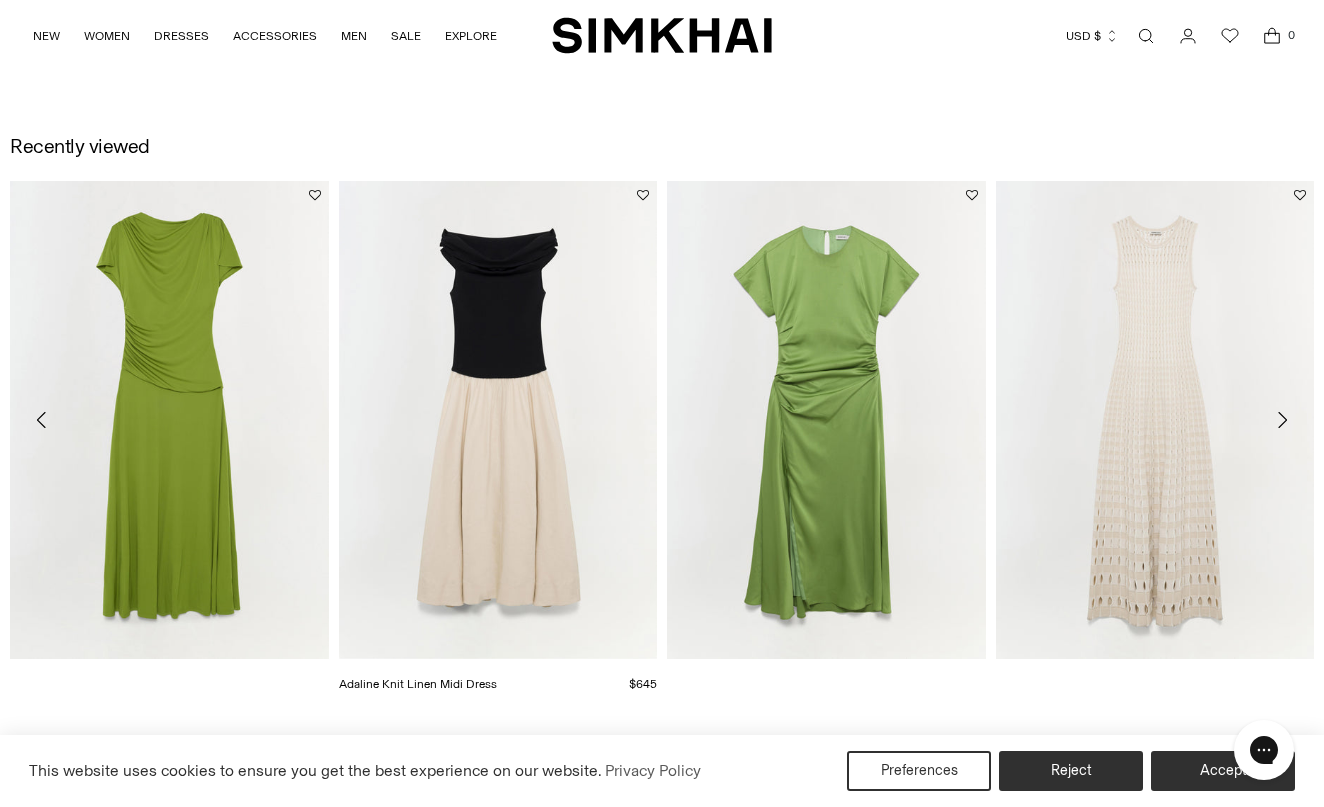 click at bounding box center [0, 0] 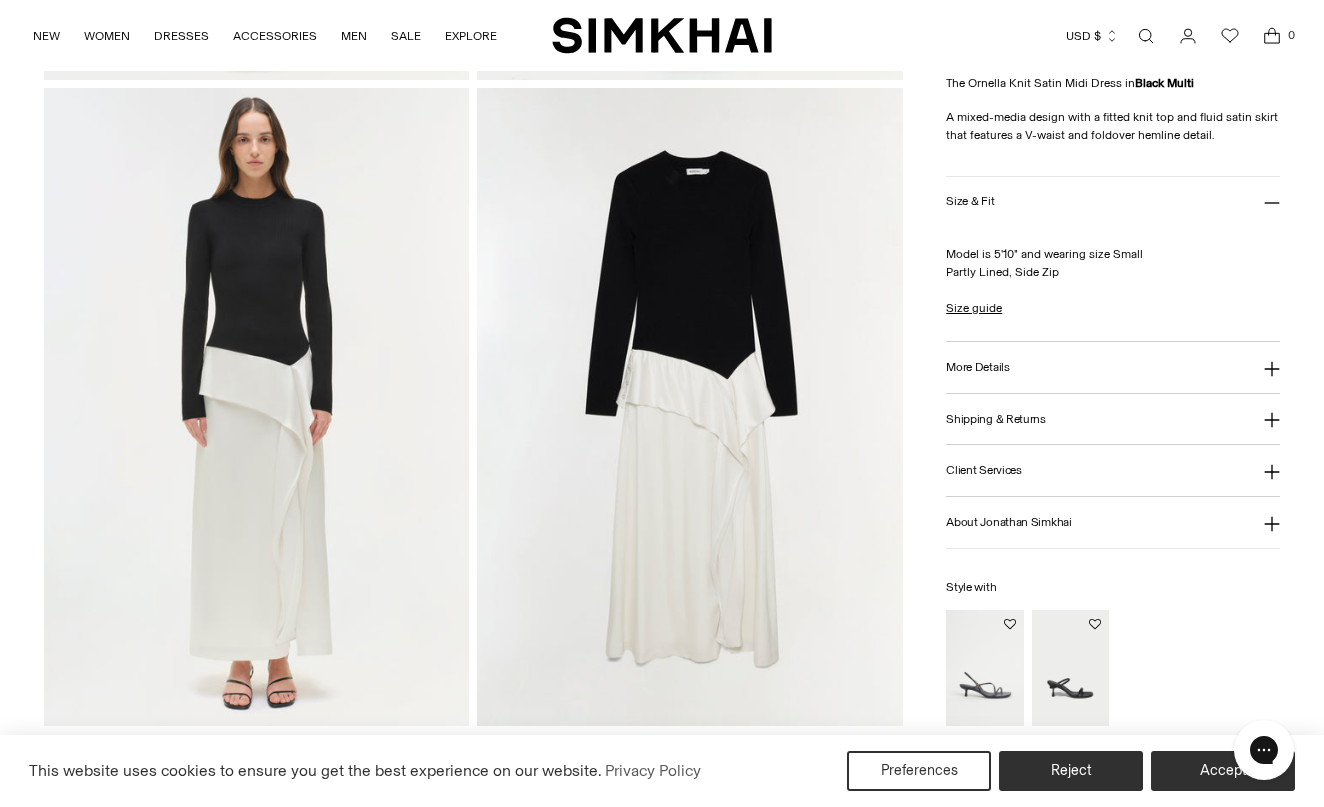 scroll, scrollTop: 1297, scrollLeft: 0, axis: vertical 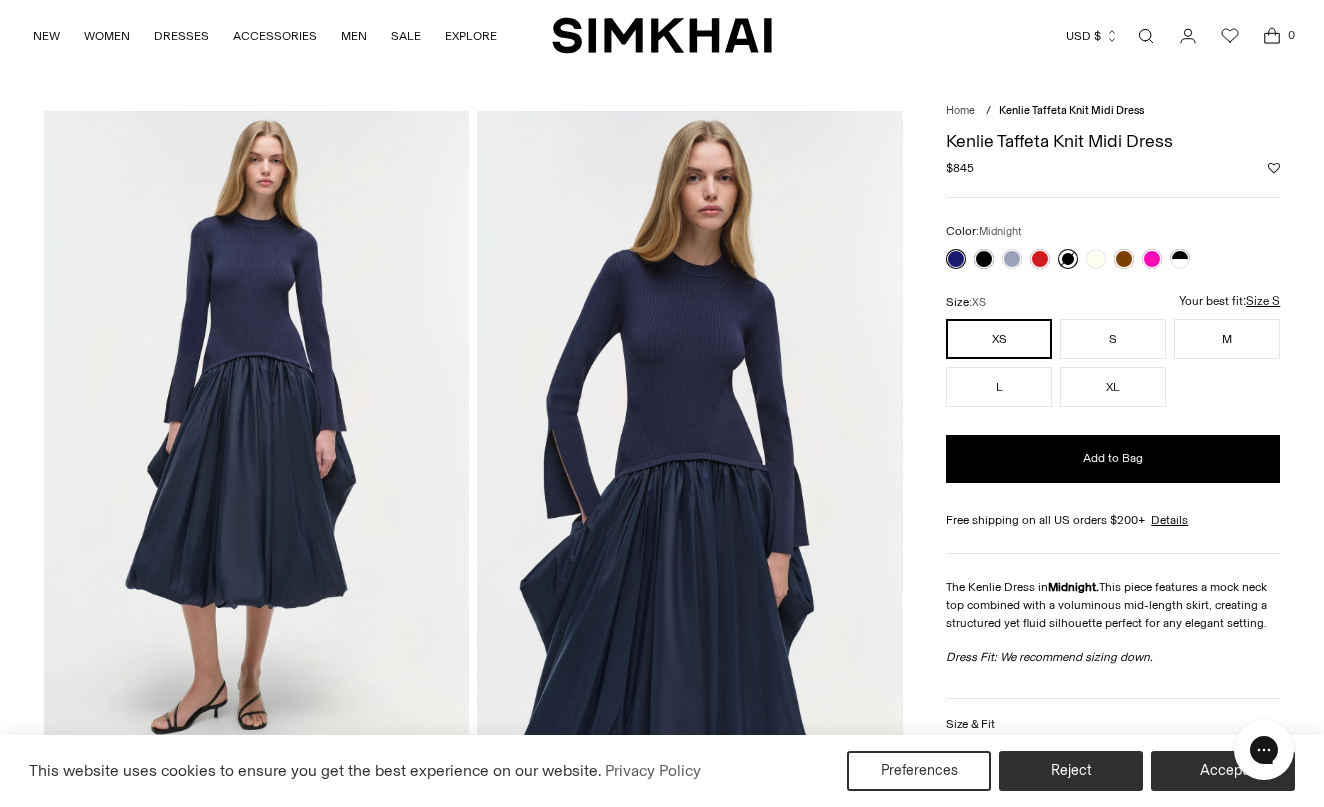 click at bounding box center [956, 259] 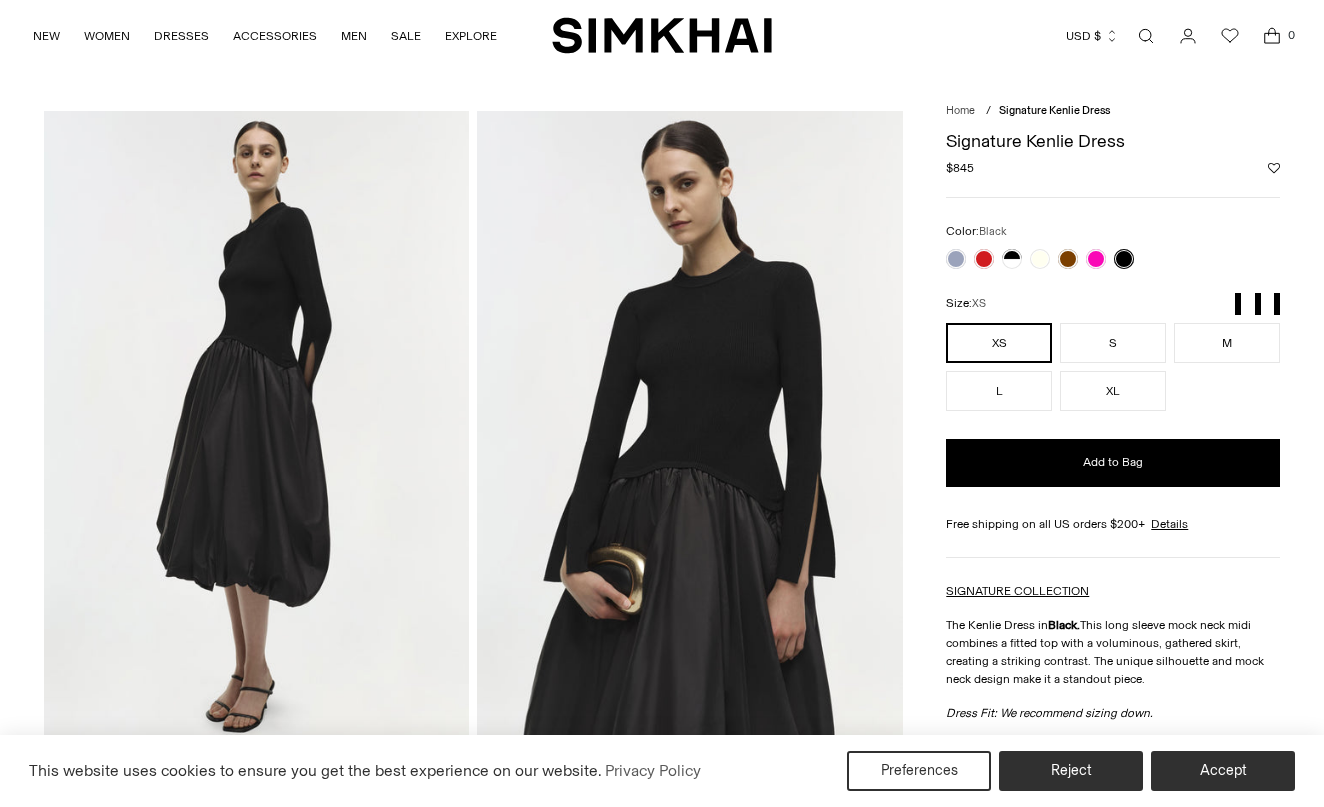 scroll, scrollTop: 0, scrollLeft: 0, axis: both 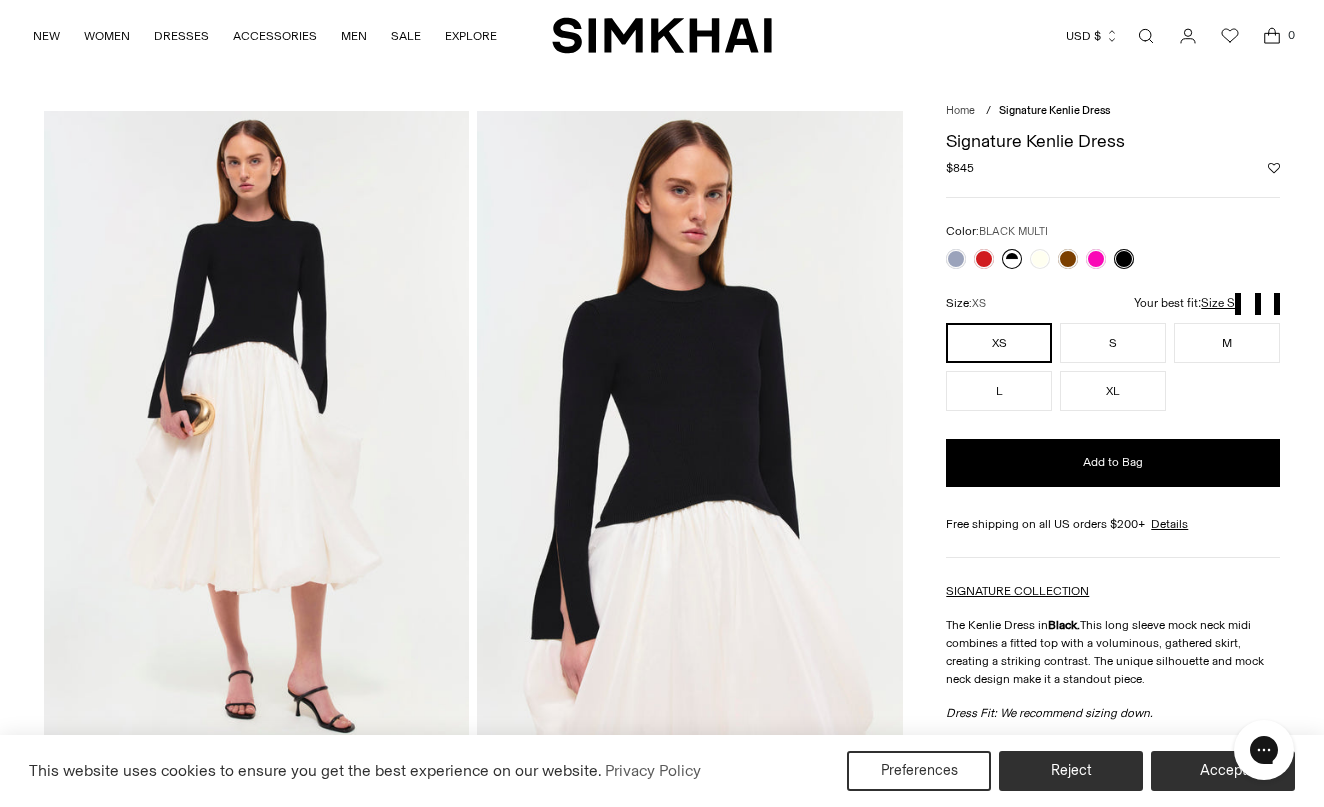 click at bounding box center (1012, 259) 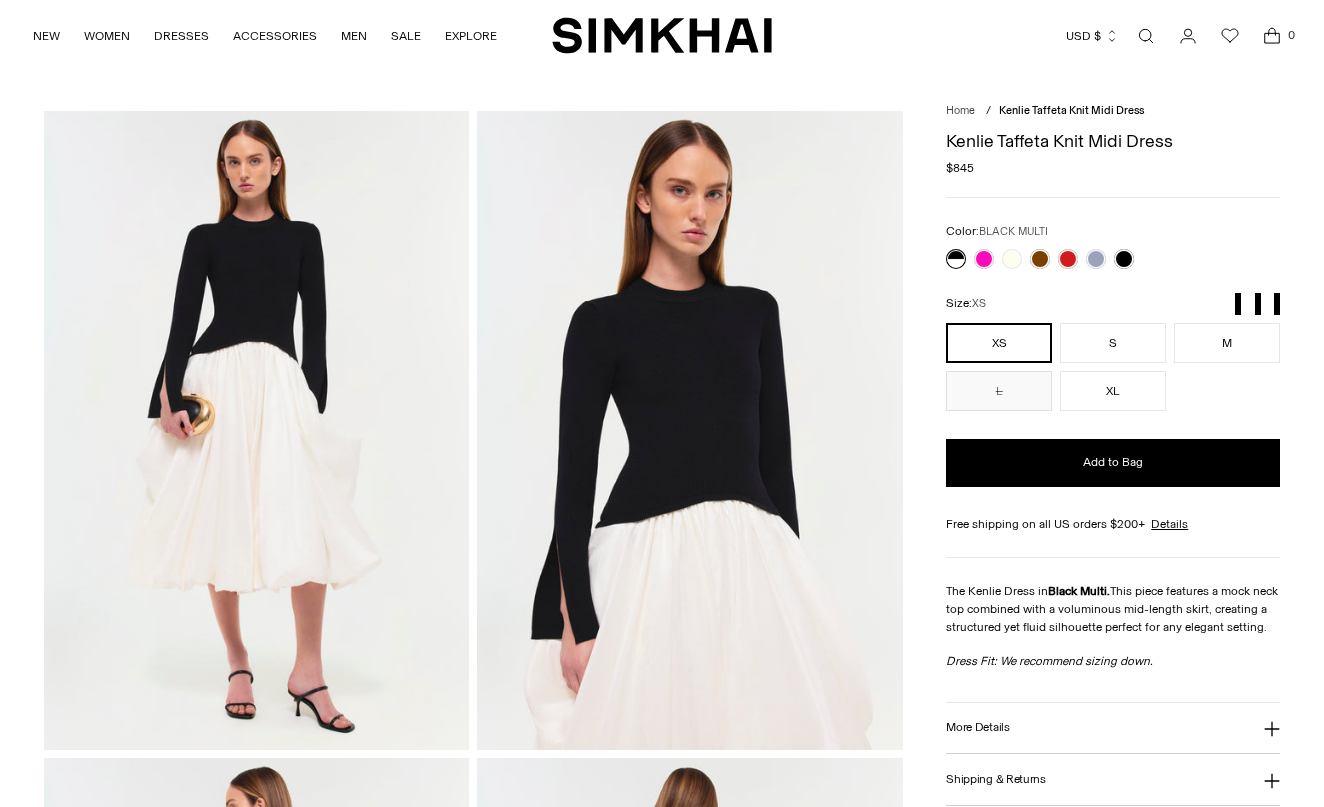 scroll, scrollTop: 0, scrollLeft: 0, axis: both 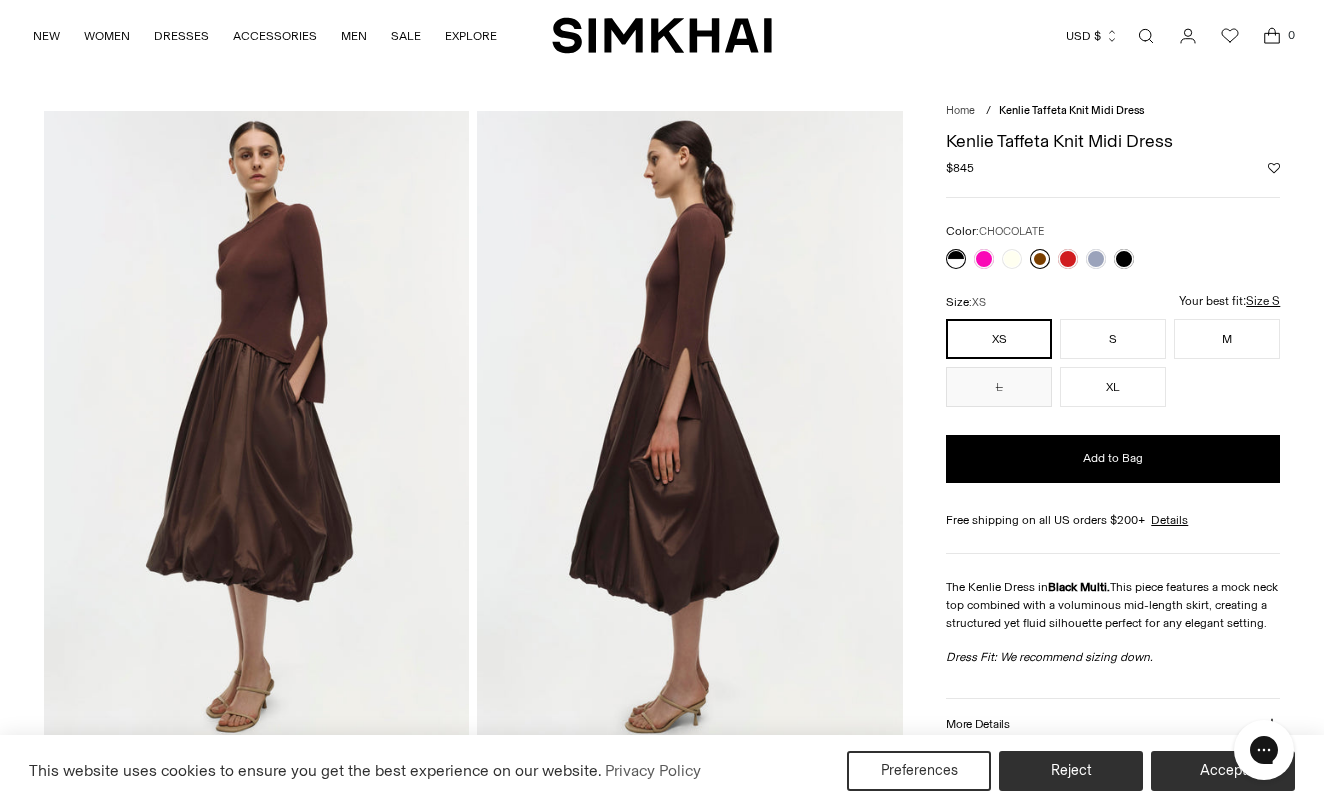 click at bounding box center [1040, 259] 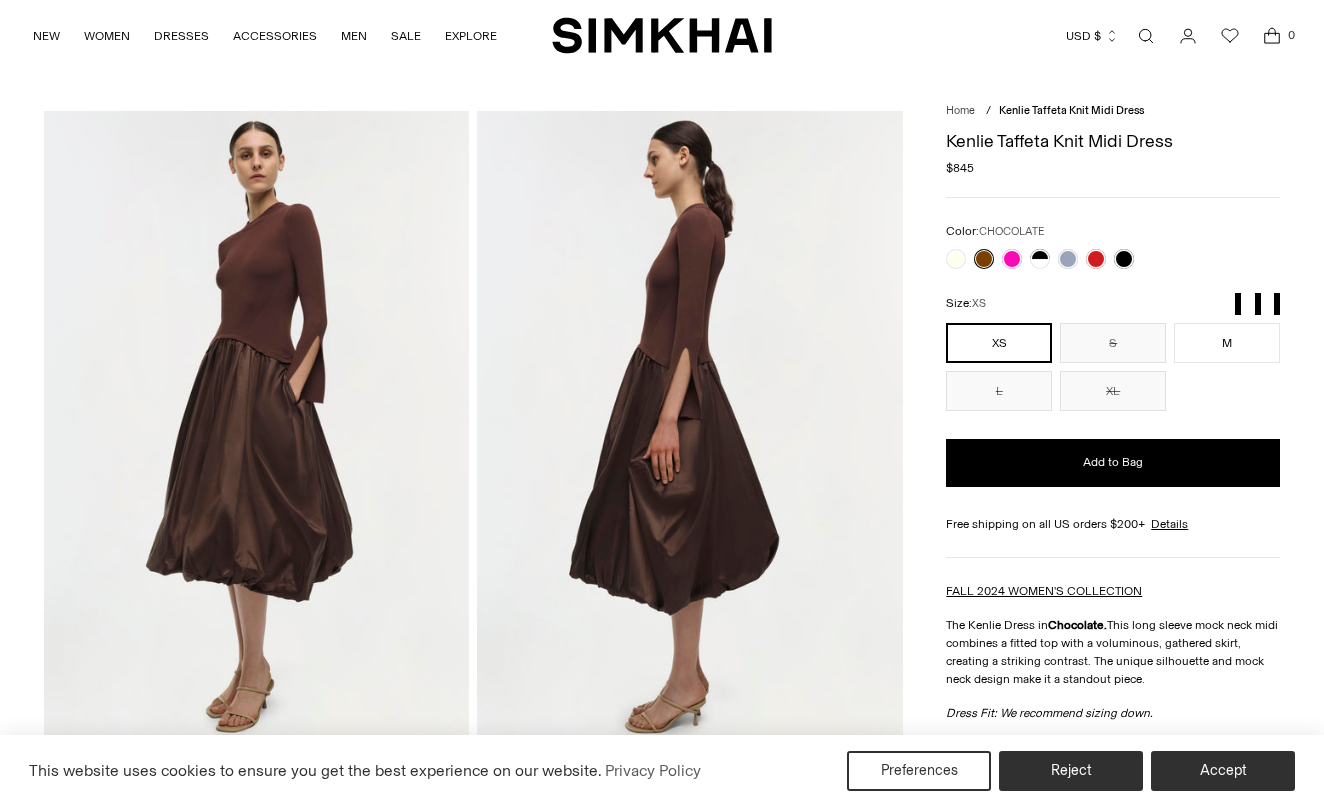 scroll, scrollTop: 0, scrollLeft: 0, axis: both 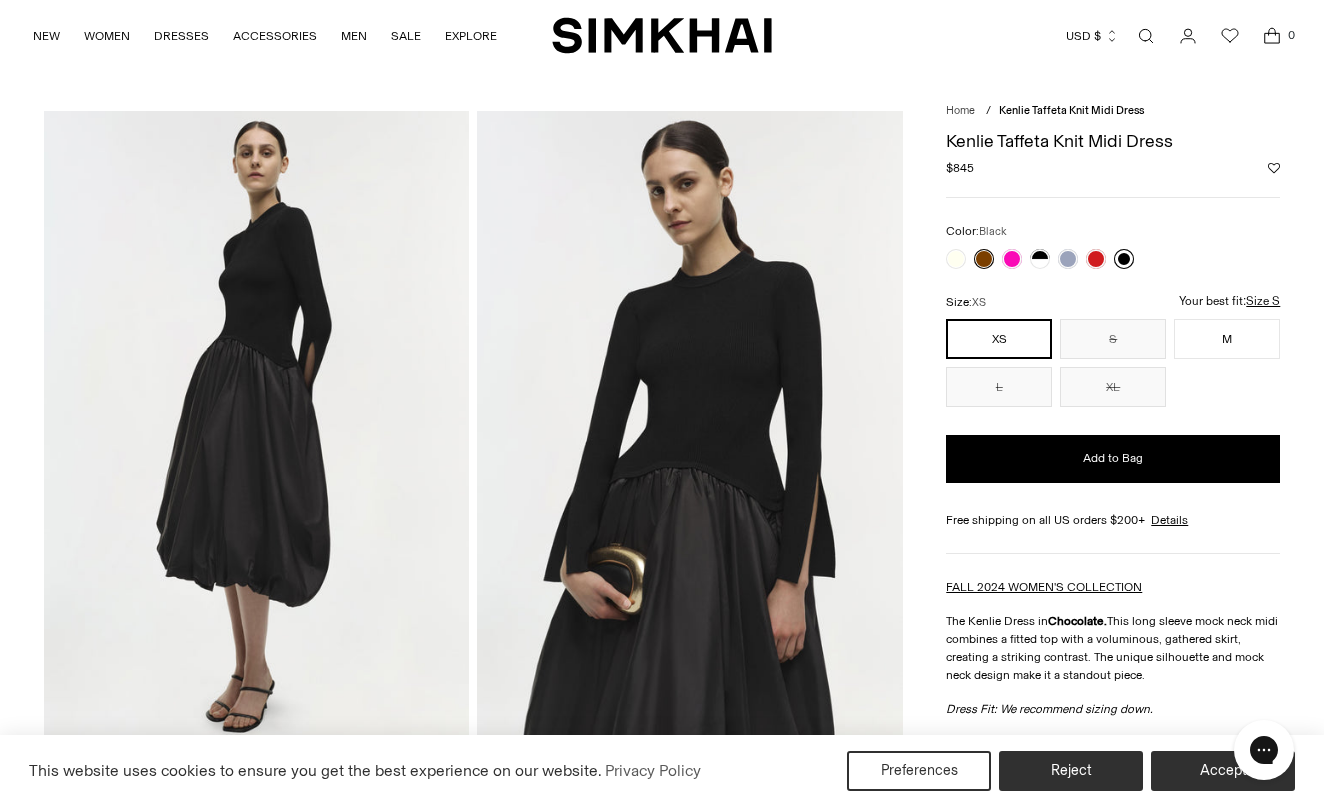 click at bounding box center (1124, 259) 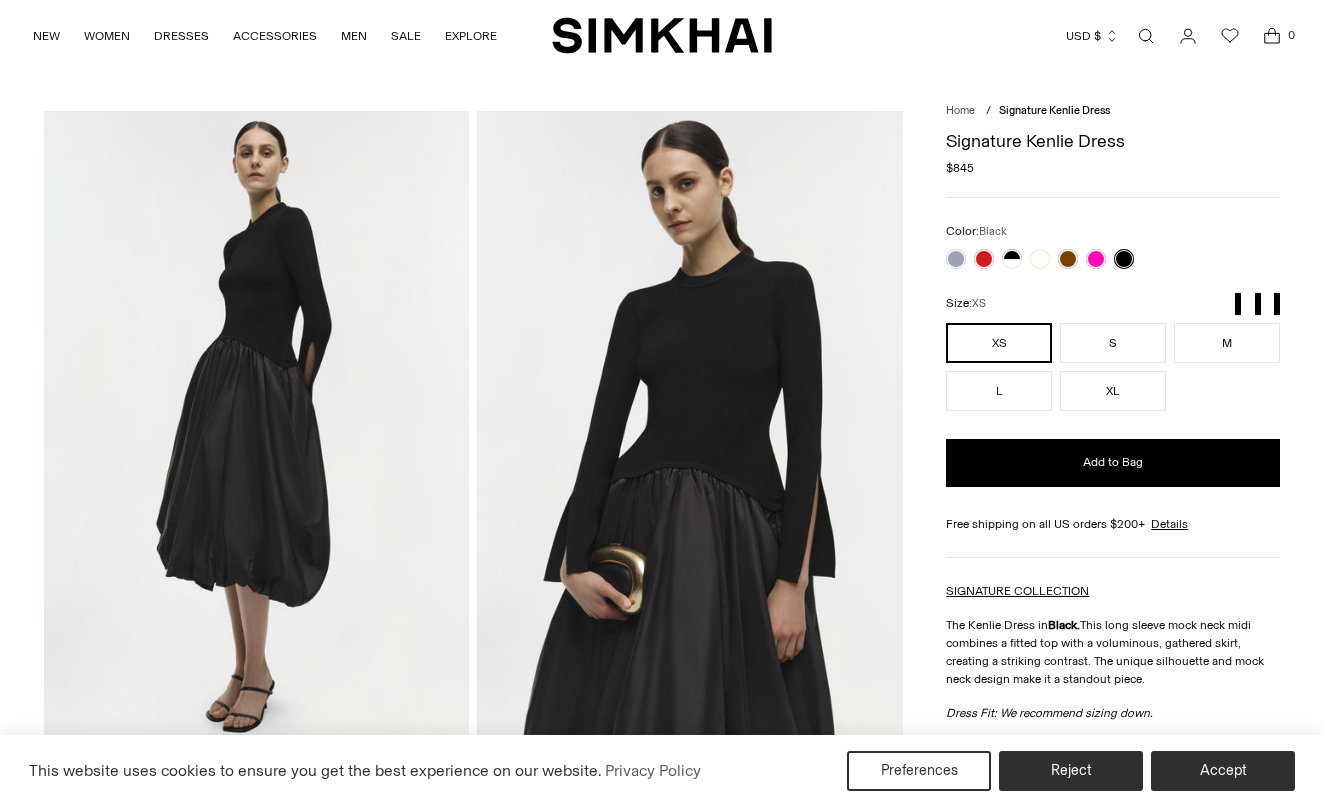 scroll, scrollTop: 0, scrollLeft: 0, axis: both 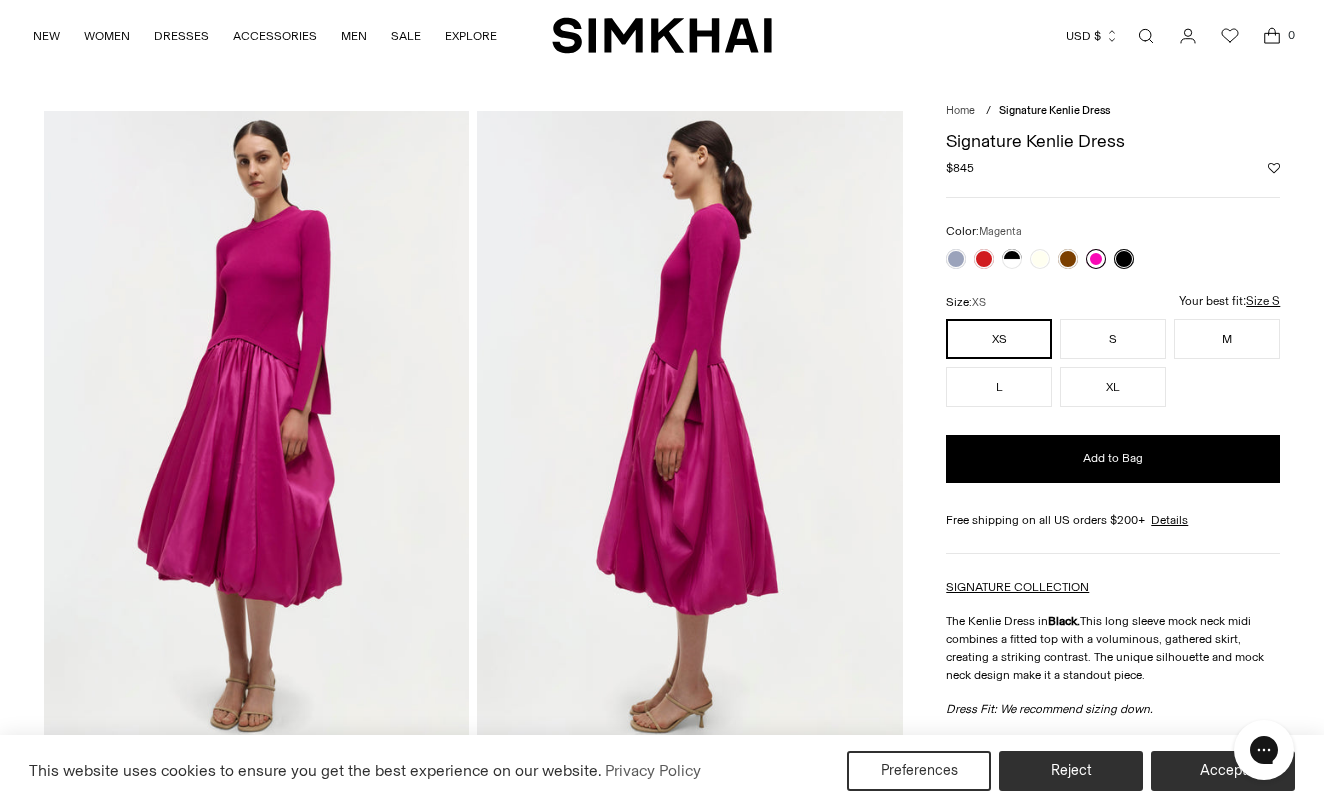 click at bounding box center [1096, 259] 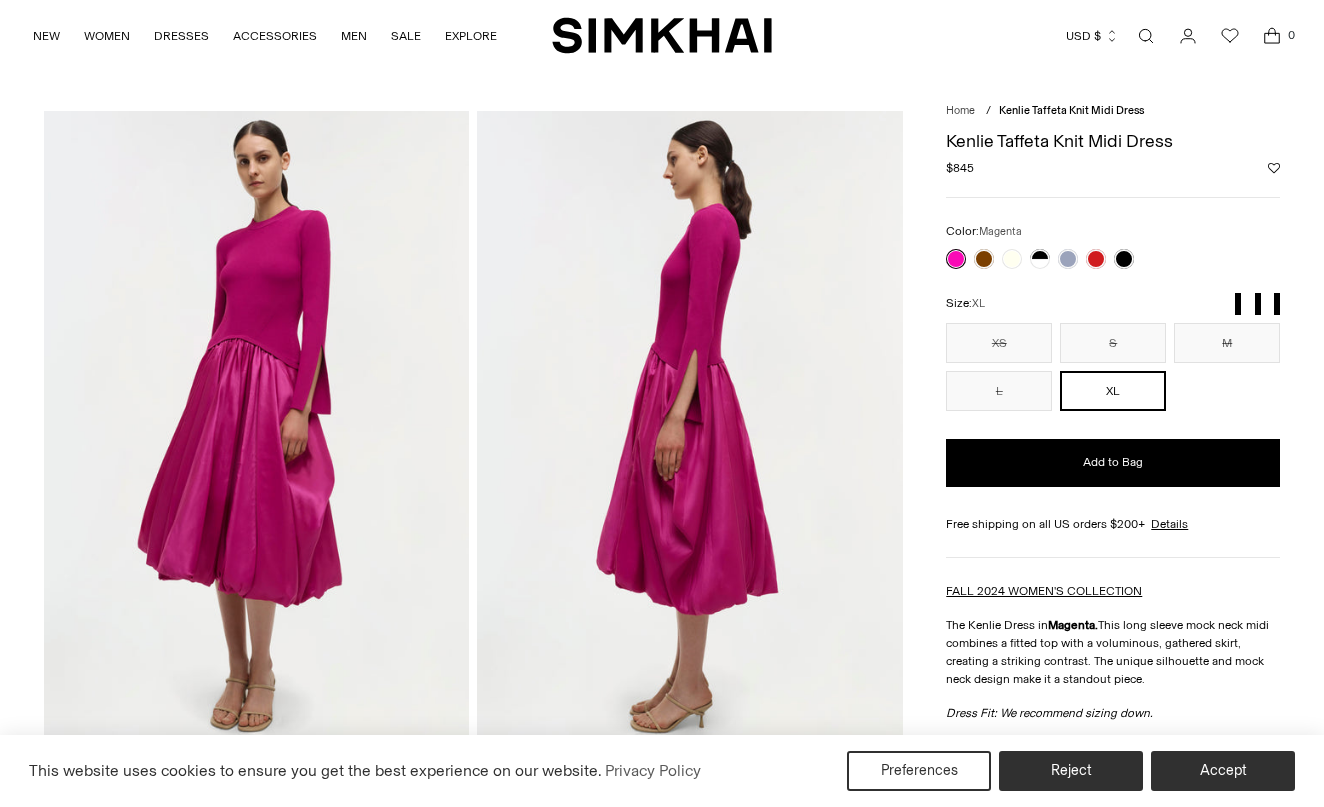 scroll, scrollTop: 0, scrollLeft: 0, axis: both 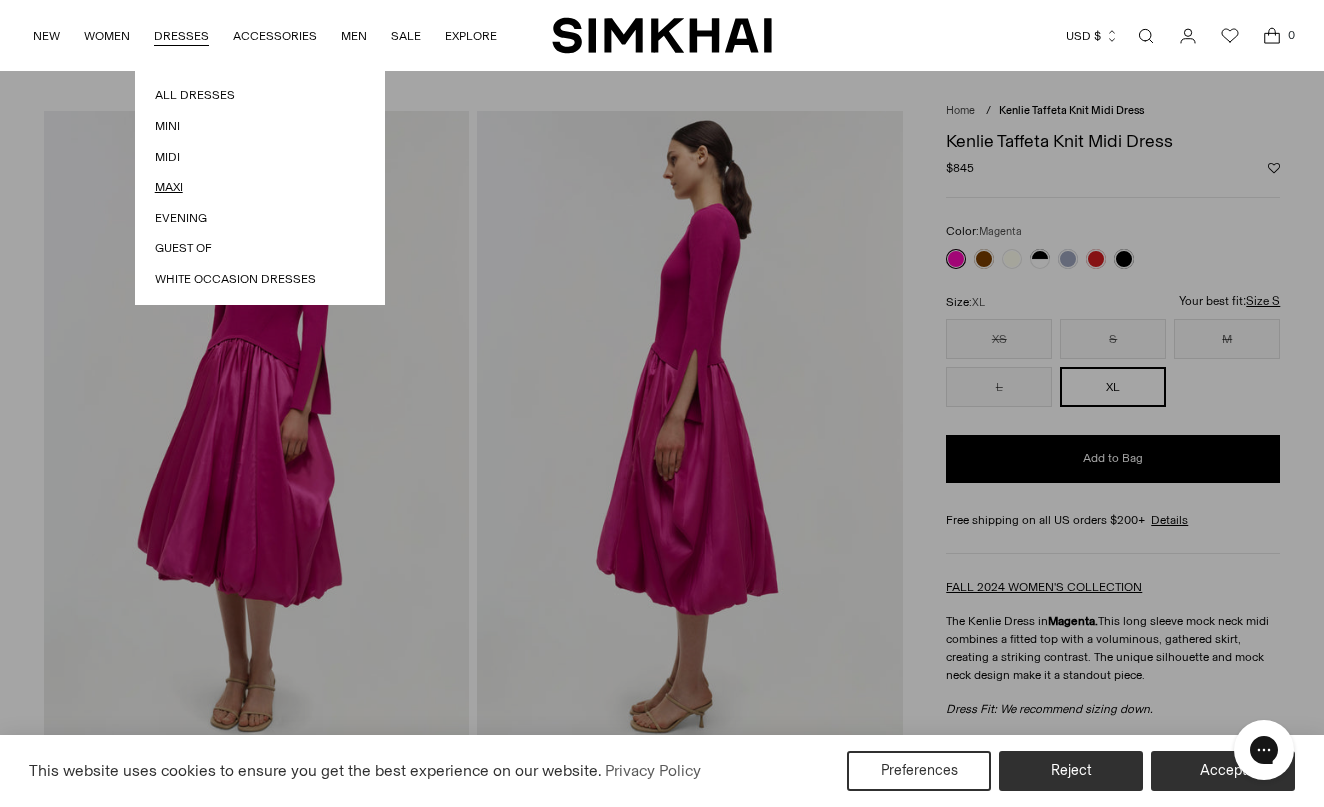 click on "Maxi" at bounding box center (260, 187) 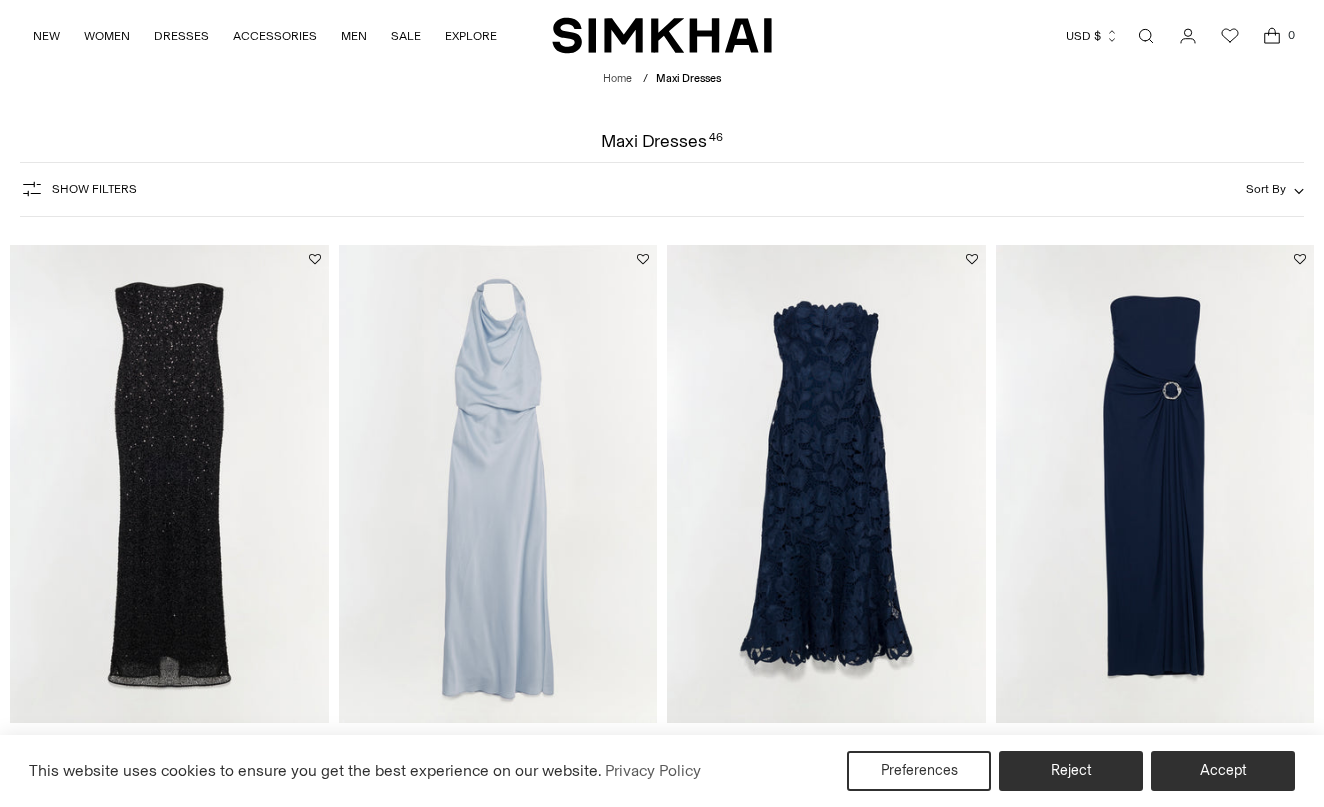 scroll, scrollTop: 0, scrollLeft: 0, axis: both 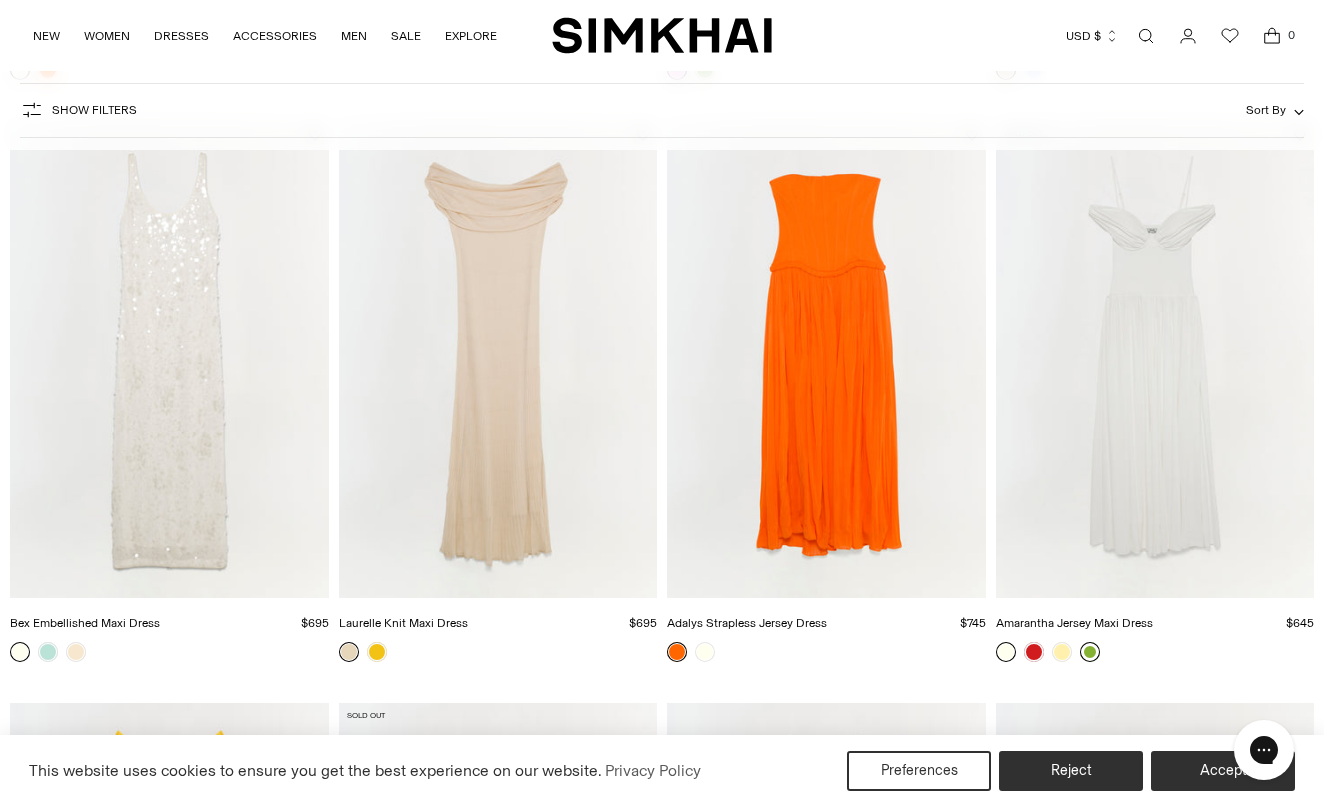 click at bounding box center (1090, 652) 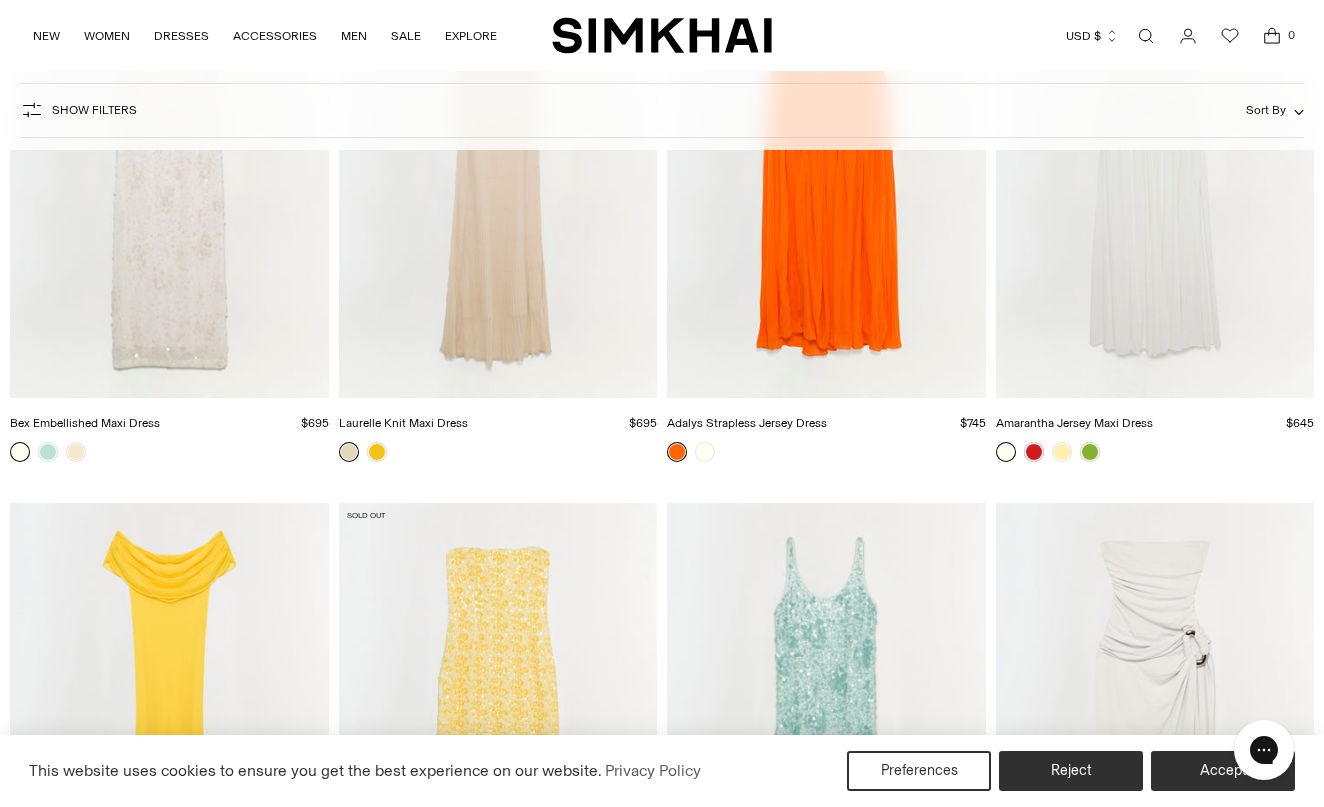 scroll, scrollTop: 3241, scrollLeft: 0, axis: vertical 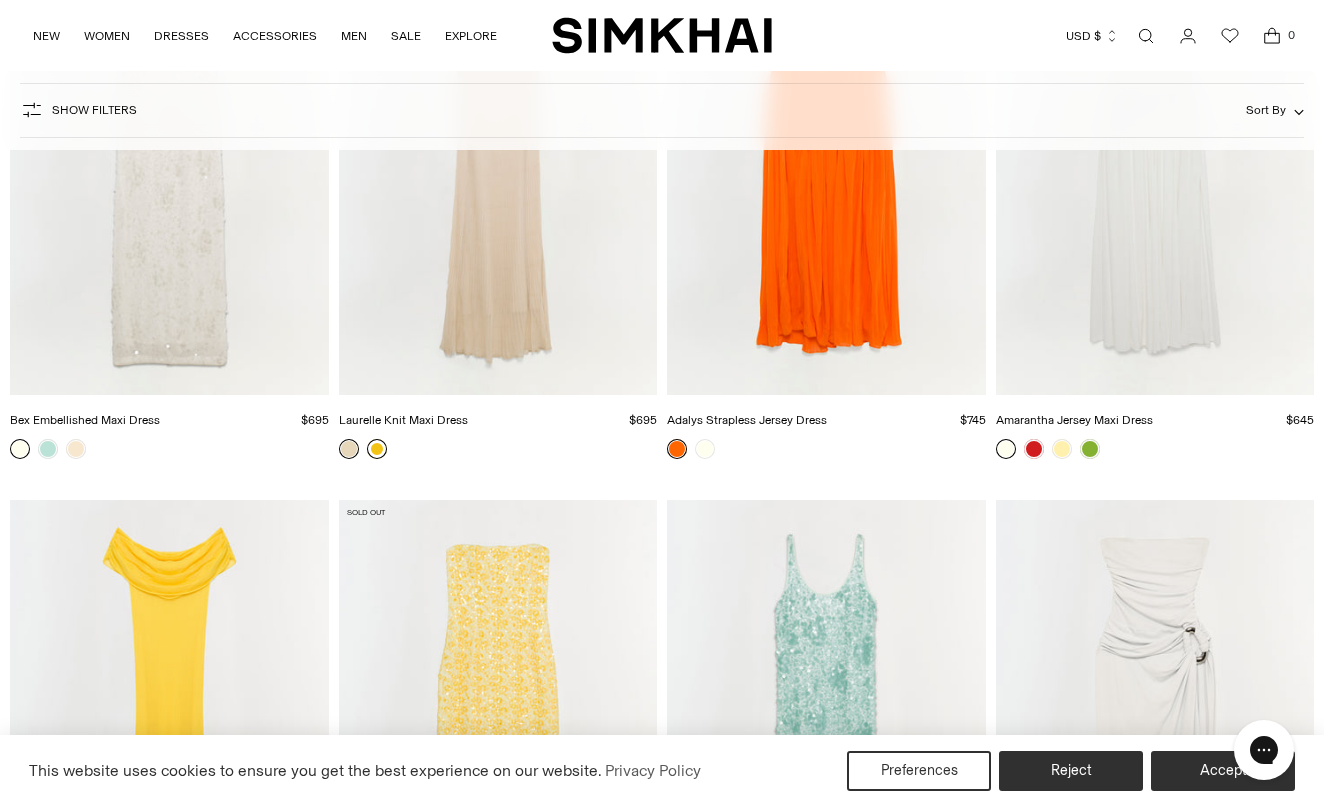 click at bounding box center [377, 449] 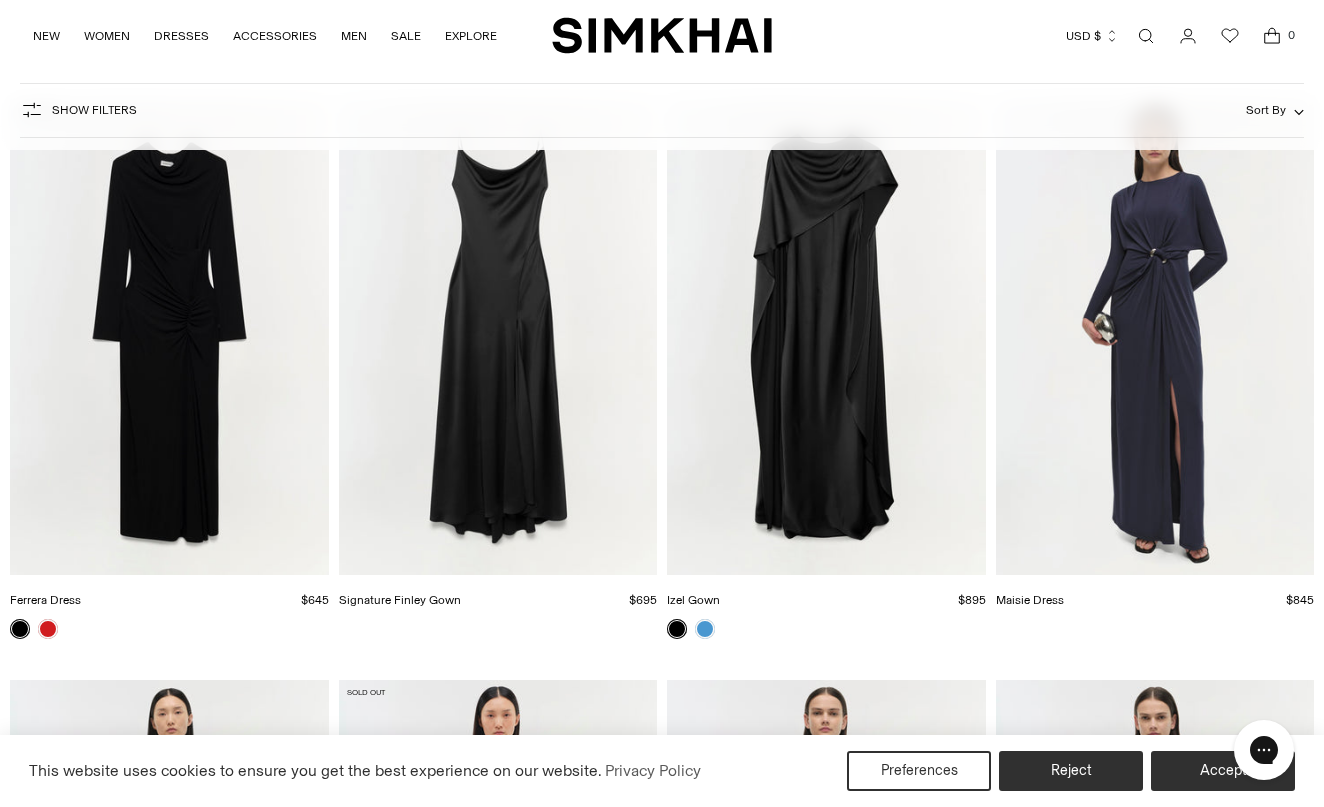 scroll, scrollTop: 5393, scrollLeft: 0, axis: vertical 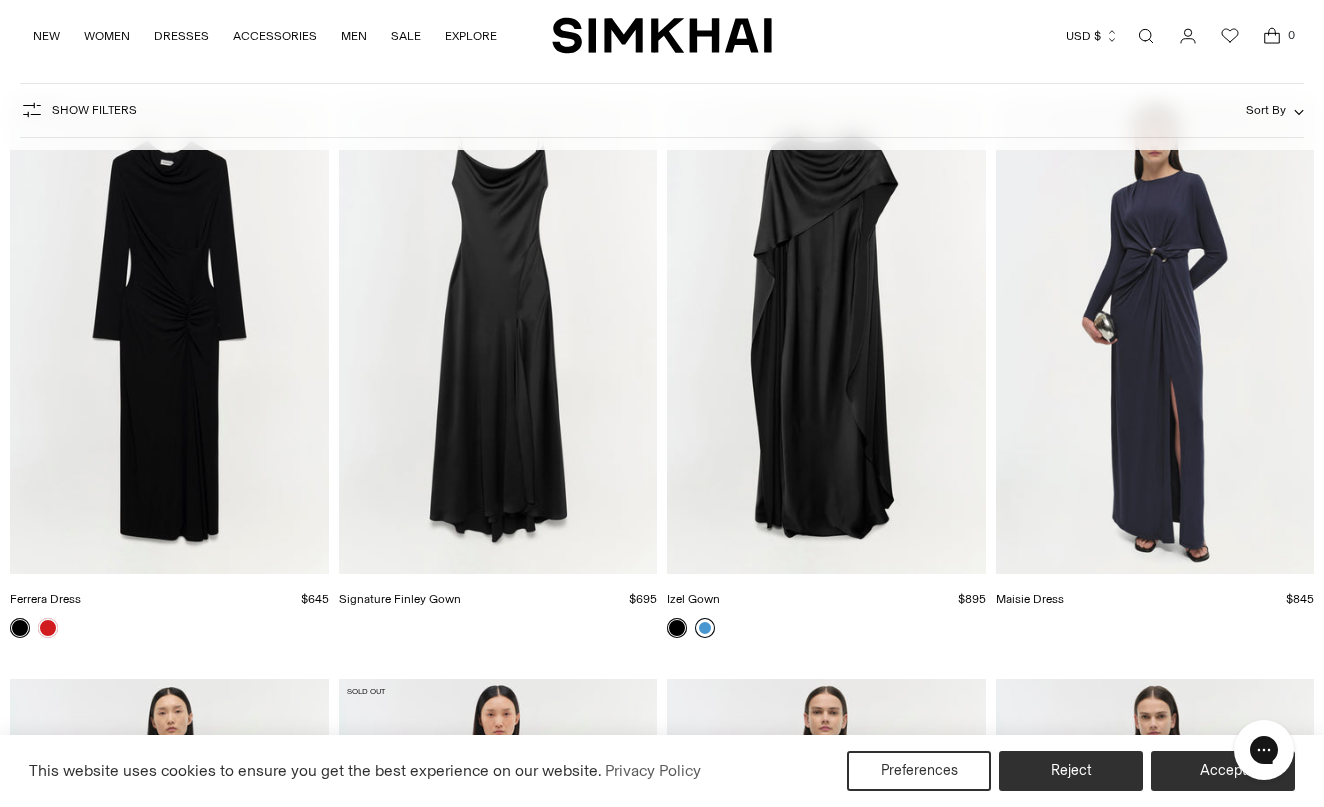 click at bounding box center (705, 628) 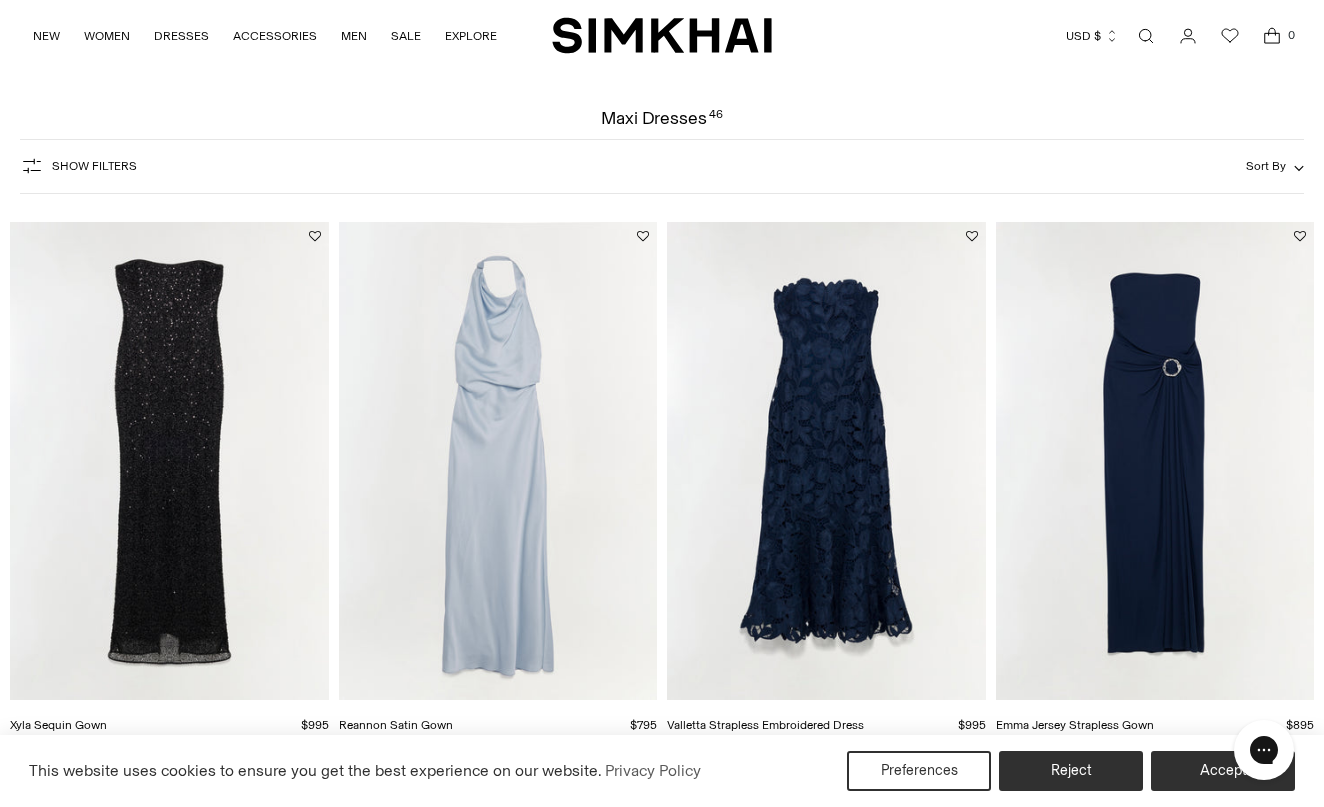 scroll, scrollTop: 28, scrollLeft: 0, axis: vertical 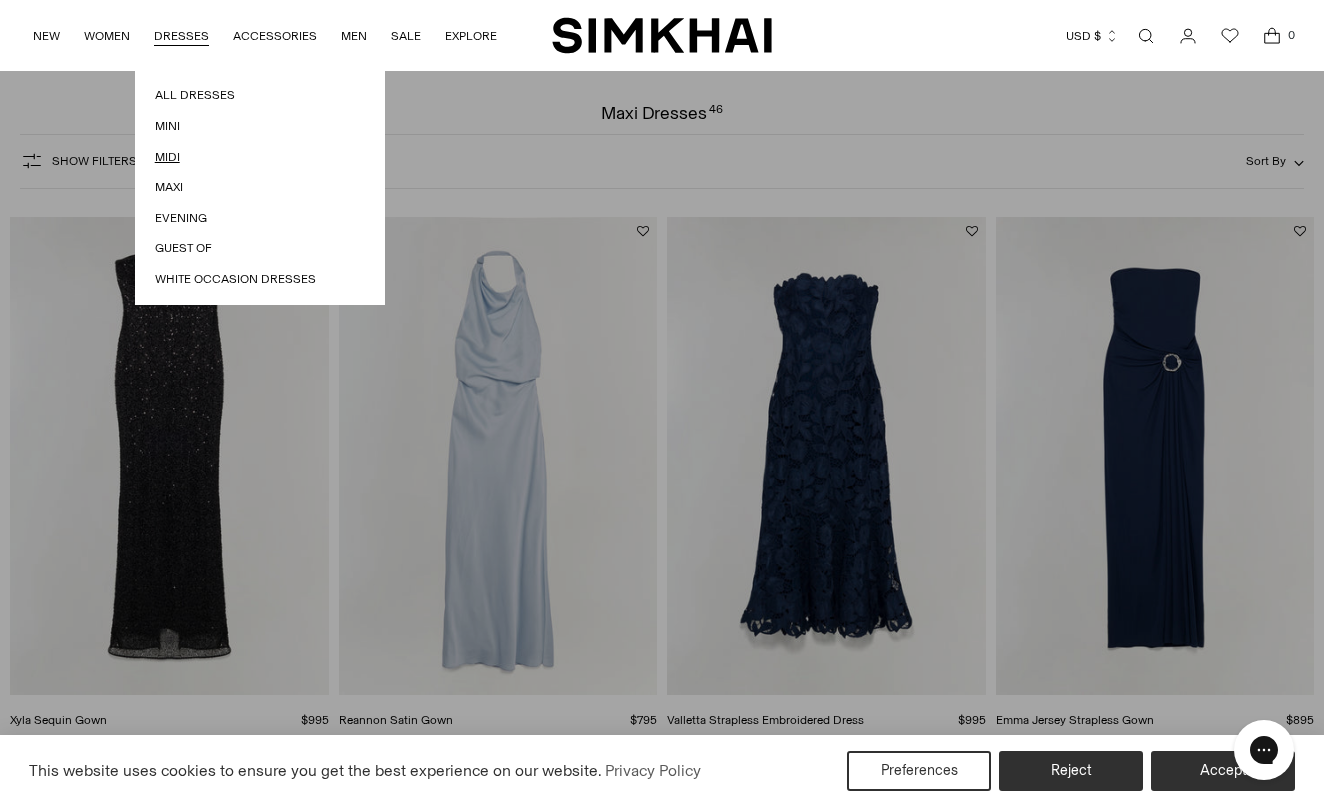click on "Midi" at bounding box center [260, 157] 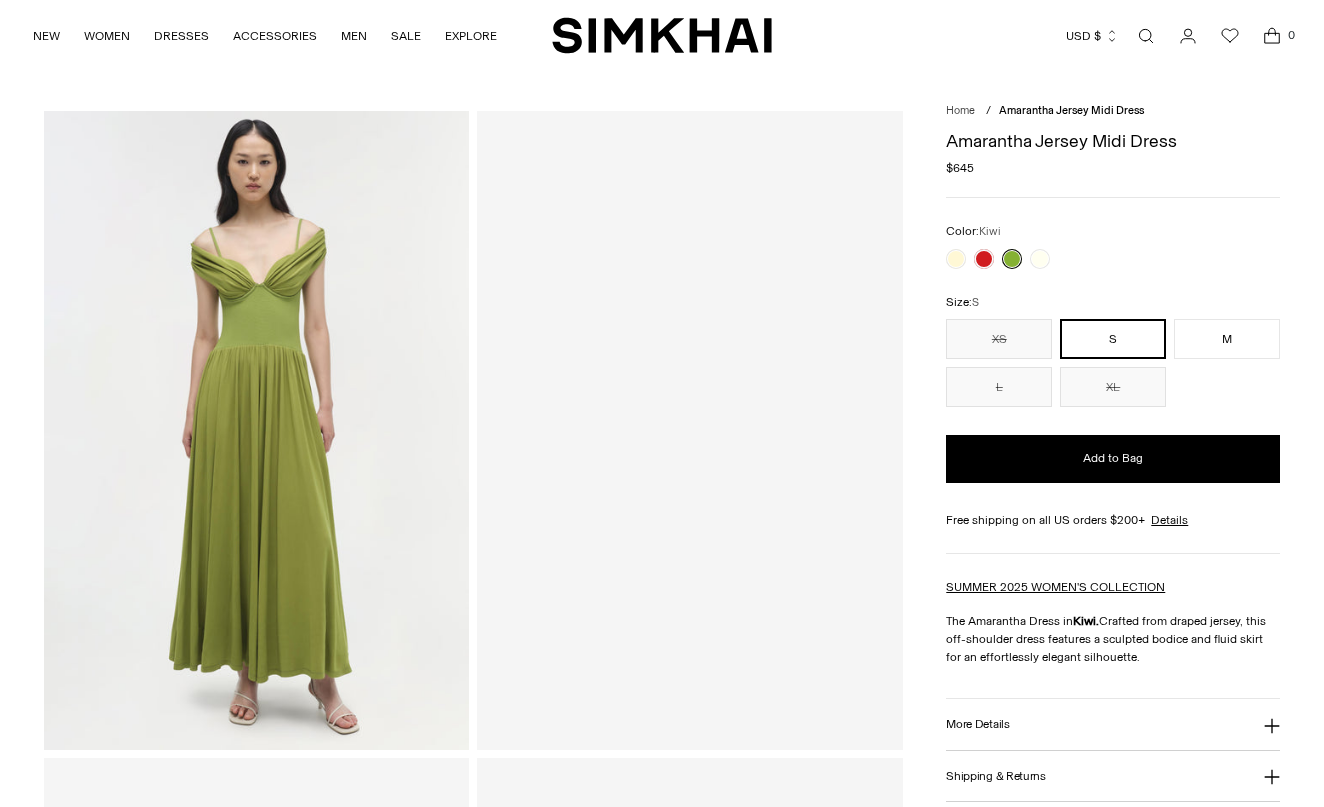 scroll, scrollTop: 0, scrollLeft: 0, axis: both 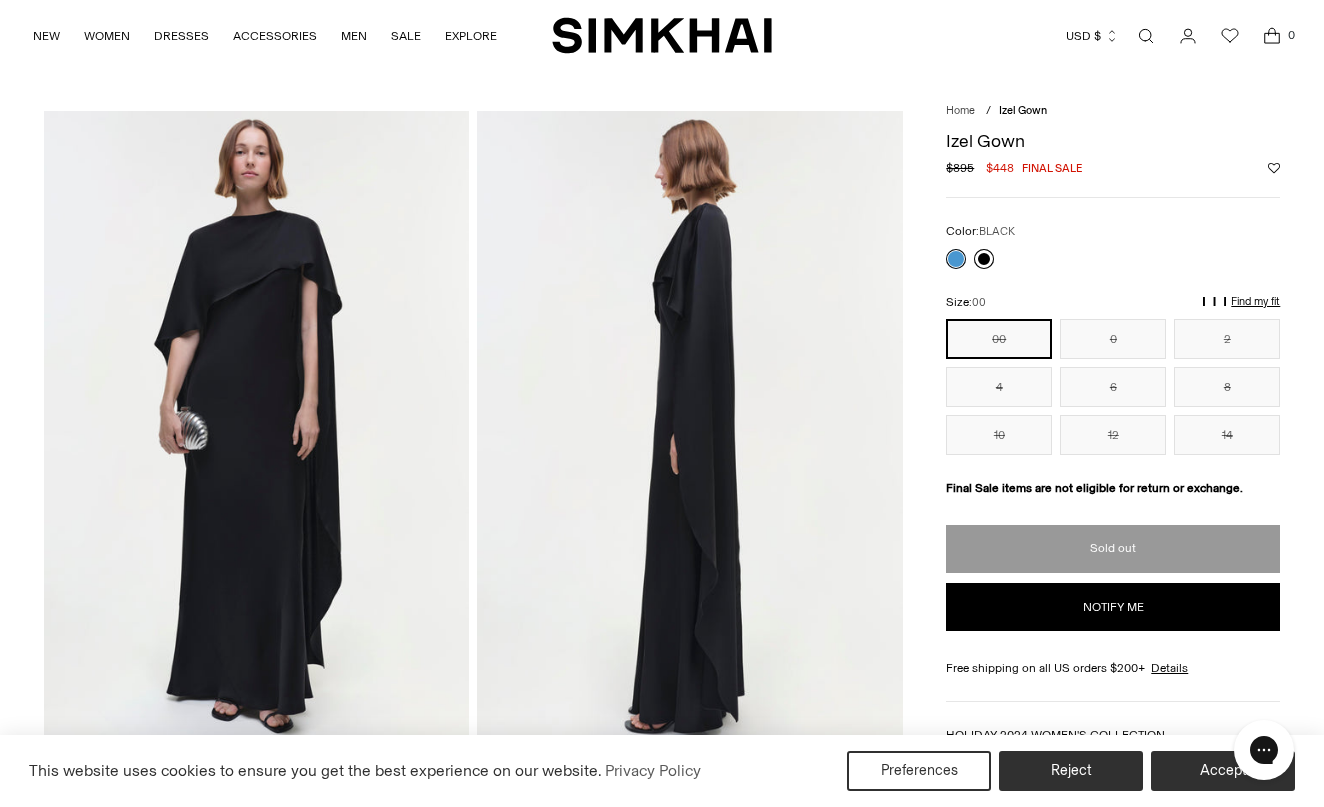 click at bounding box center [984, 259] 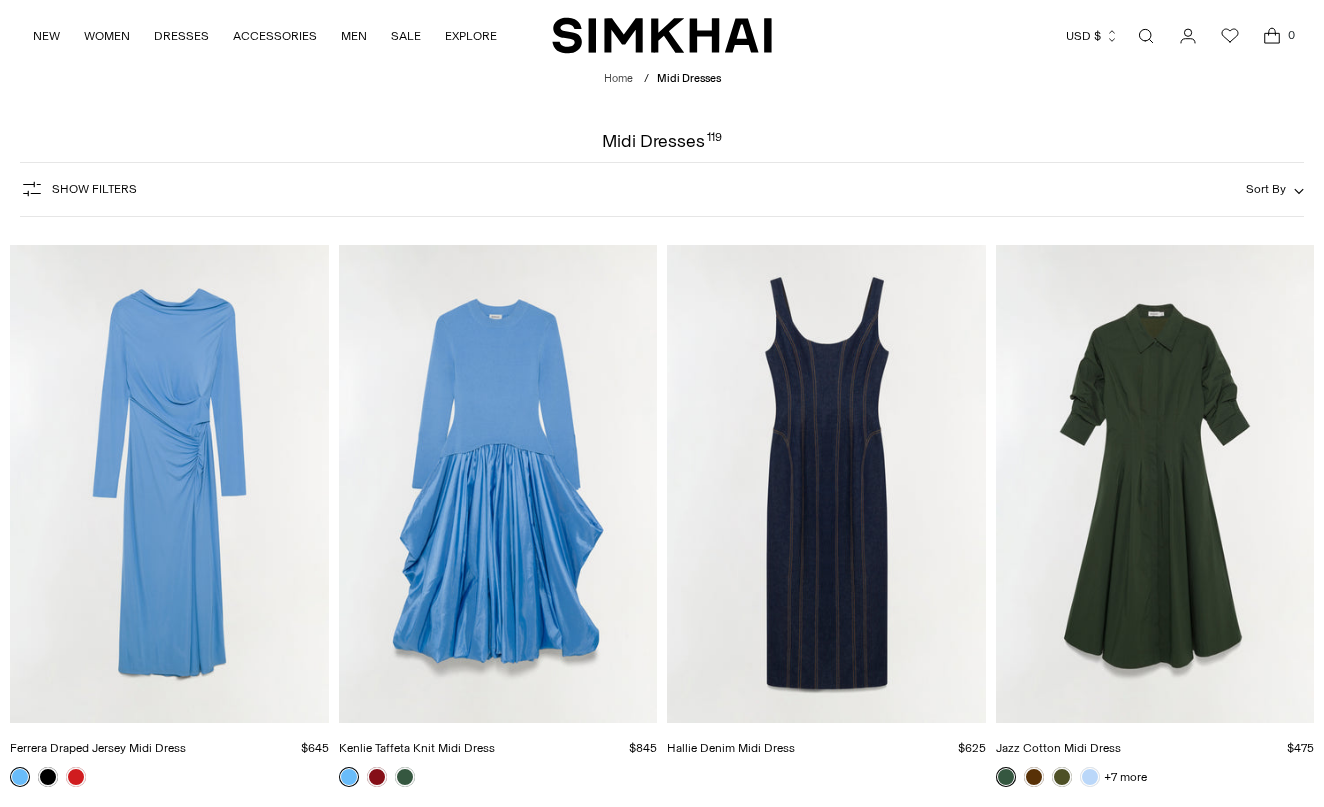 scroll, scrollTop: 0, scrollLeft: 0, axis: both 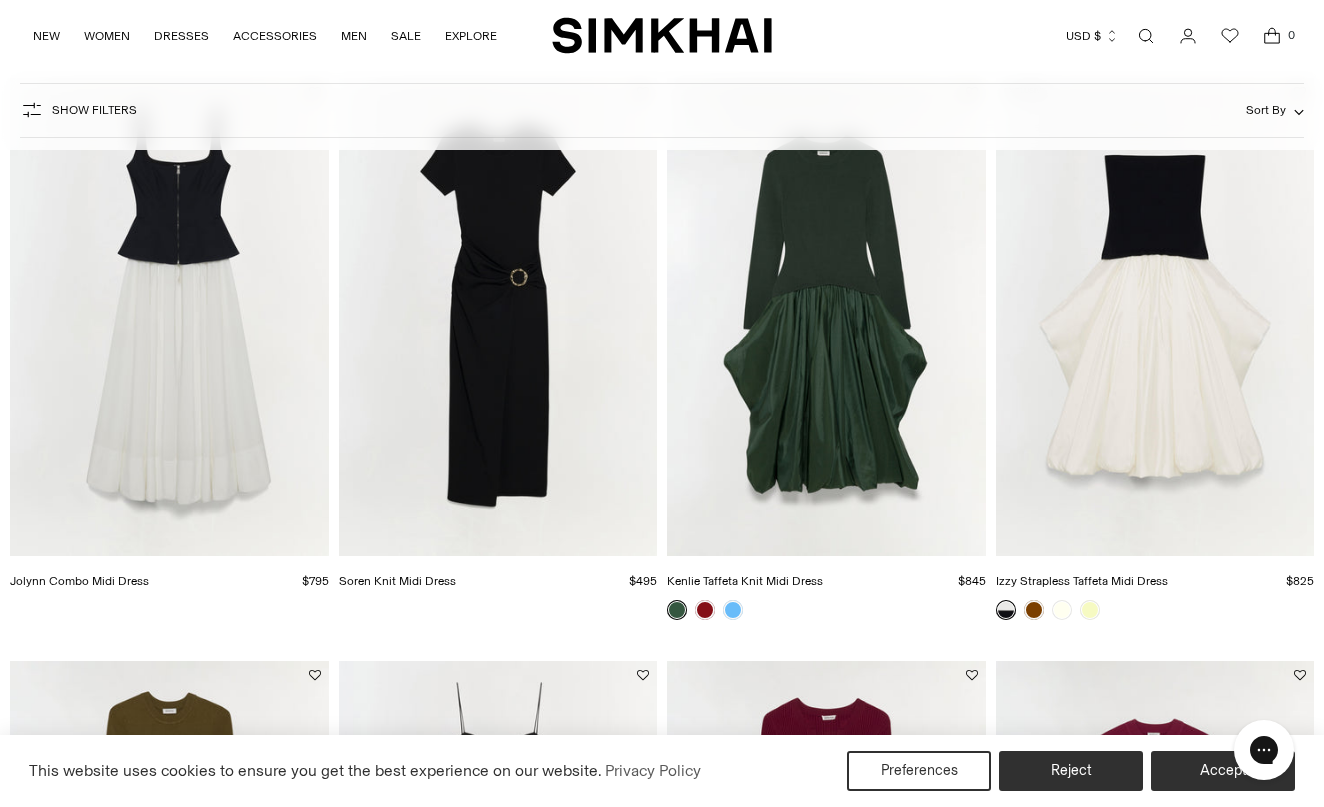 click at bounding box center (0, 0) 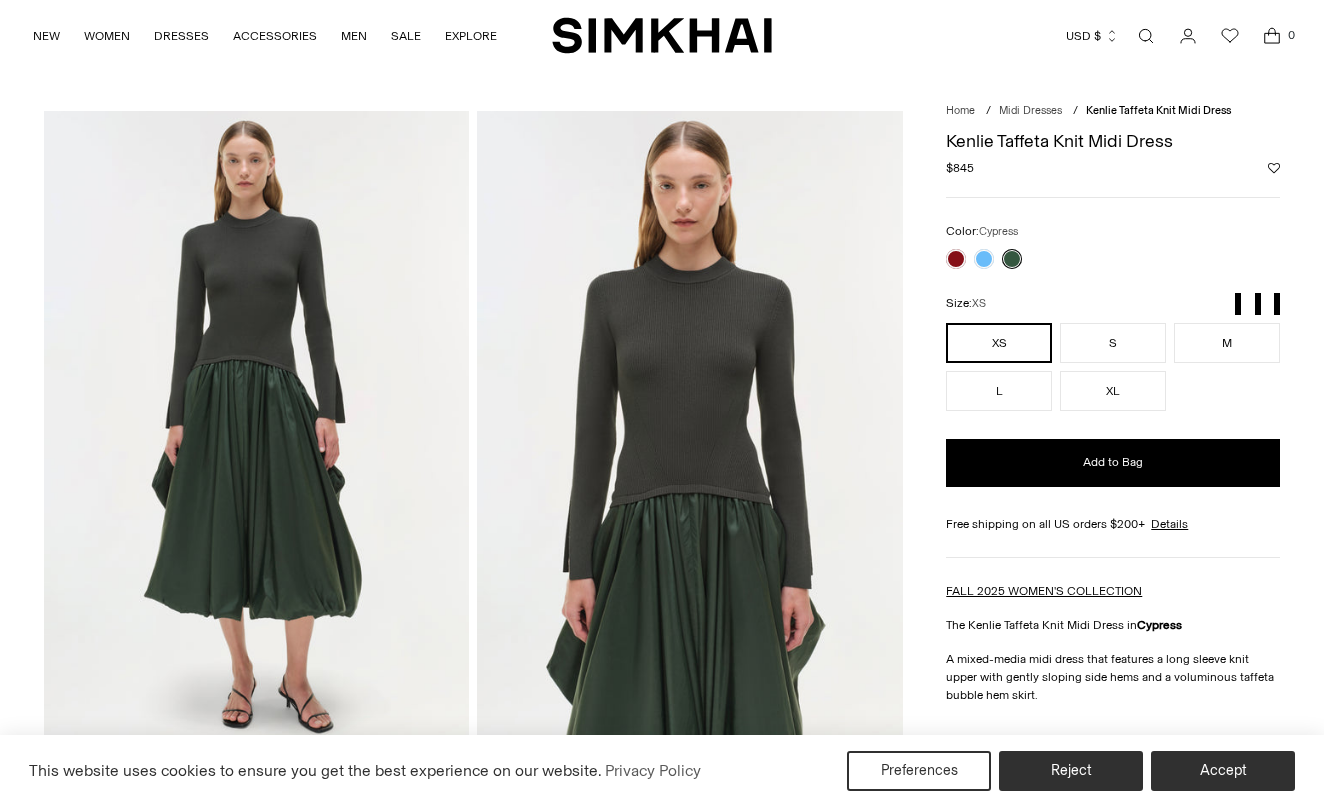 scroll, scrollTop: 0, scrollLeft: 0, axis: both 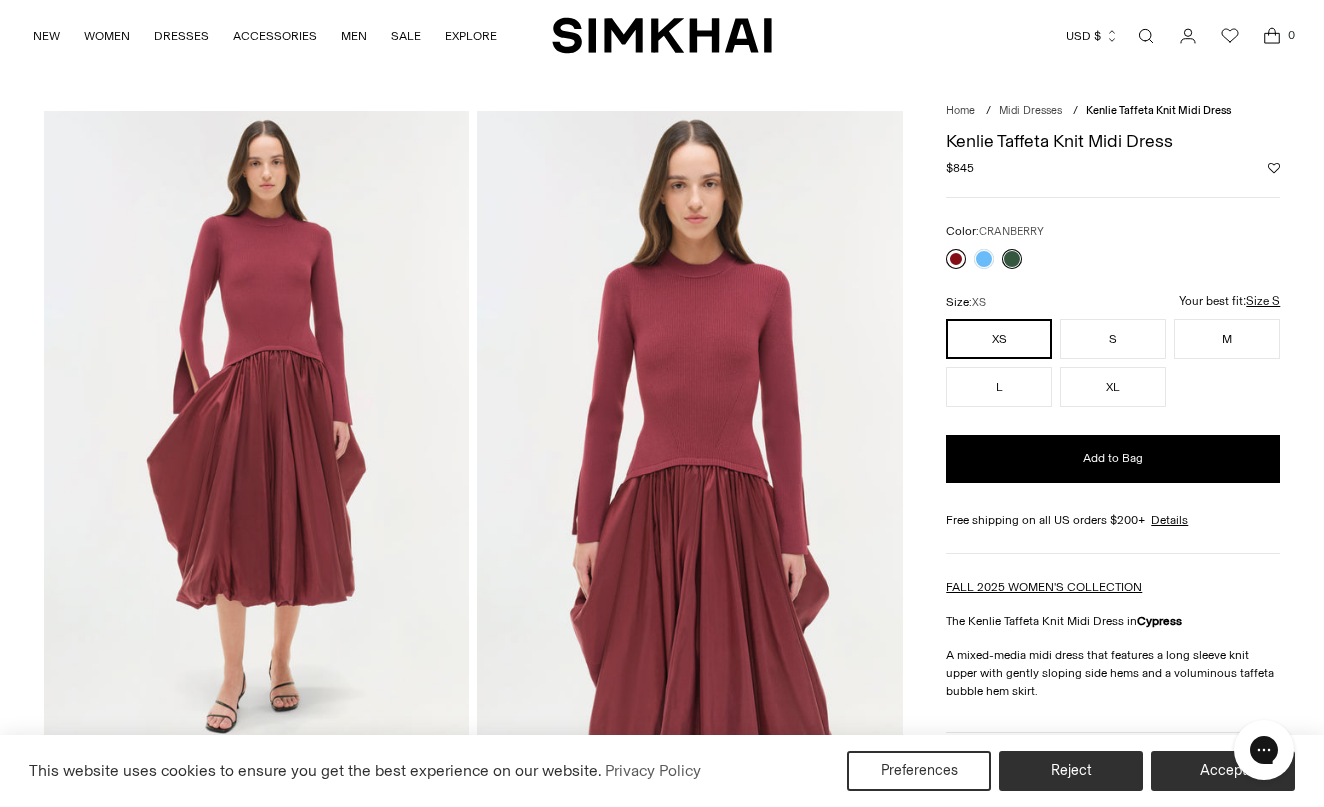 click at bounding box center (956, 259) 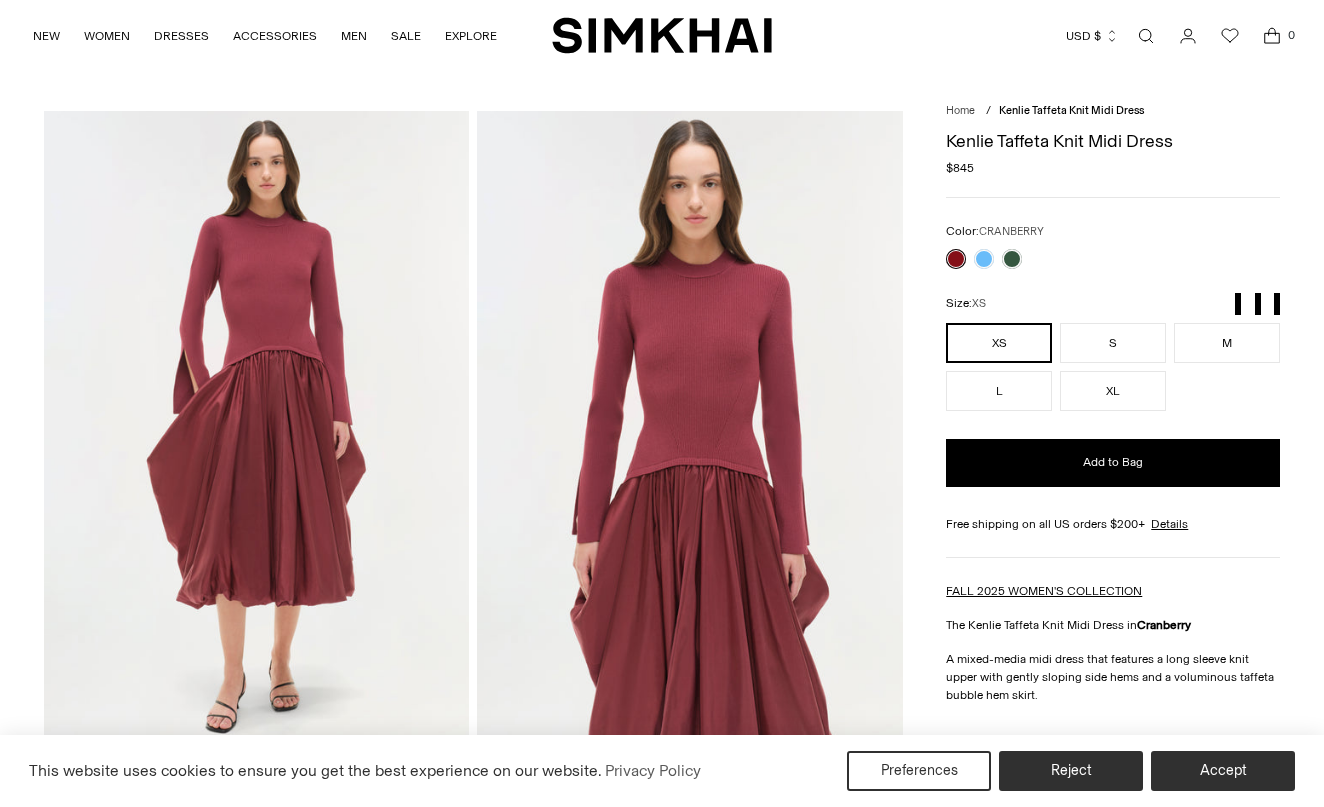 scroll, scrollTop: 0, scrollLeft: 0, axis: both 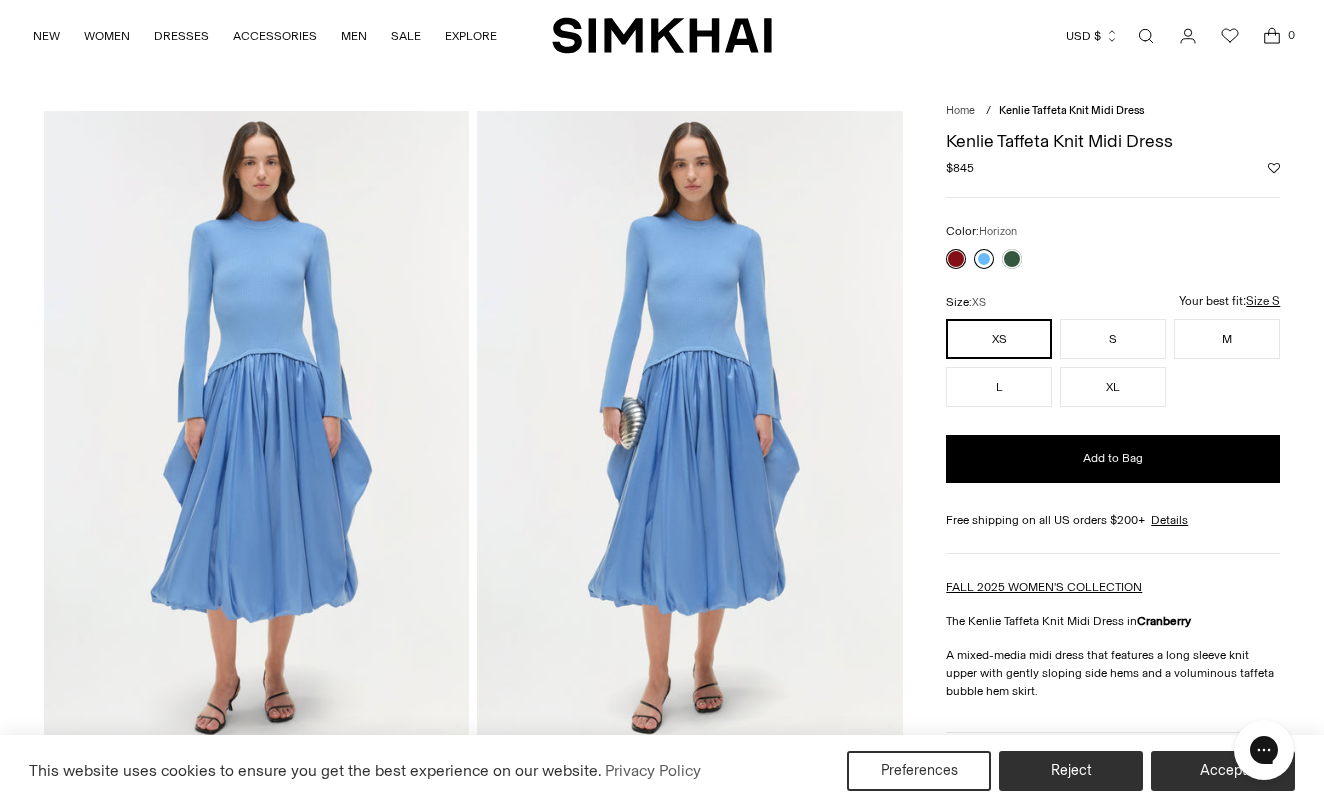 click at bounding box center [984, 259] 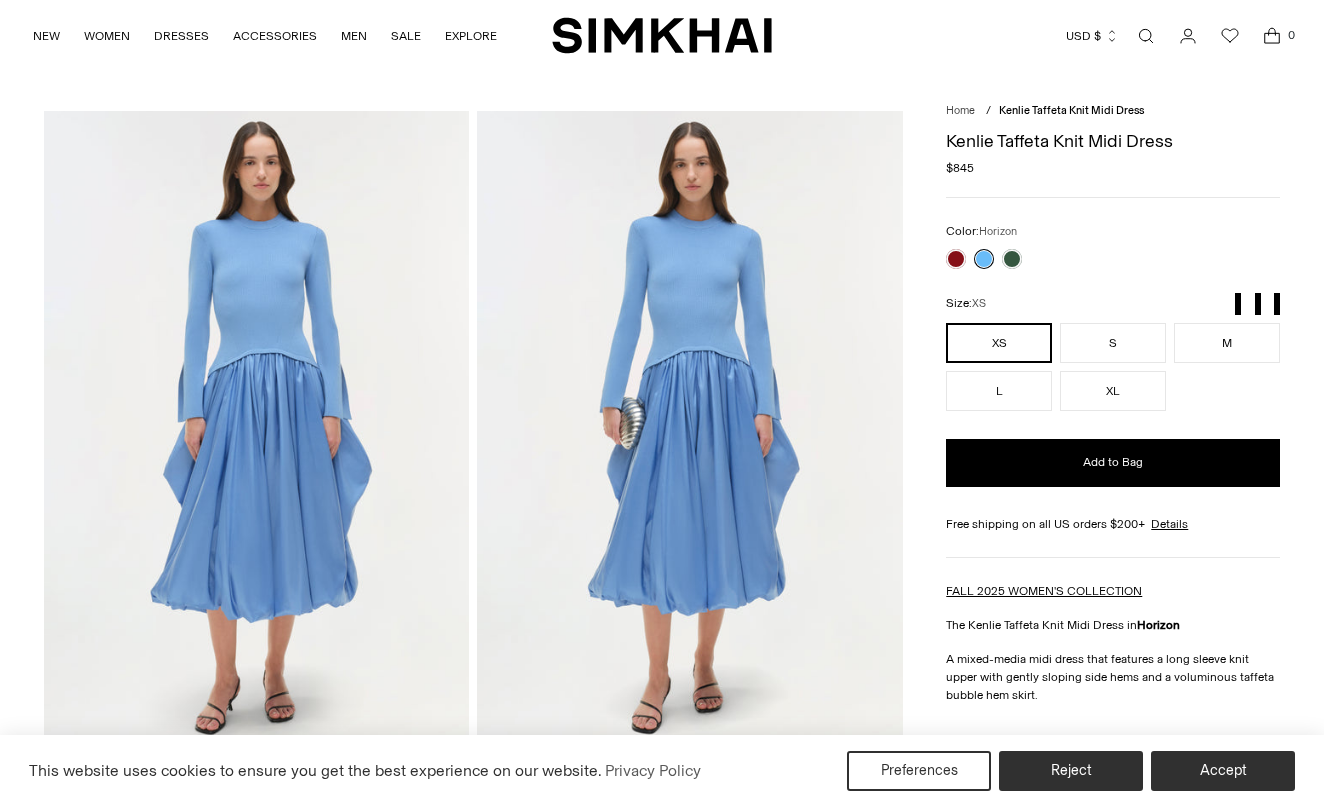 scroll, scrollTop: 0, scrollLeft: 0, axis: both 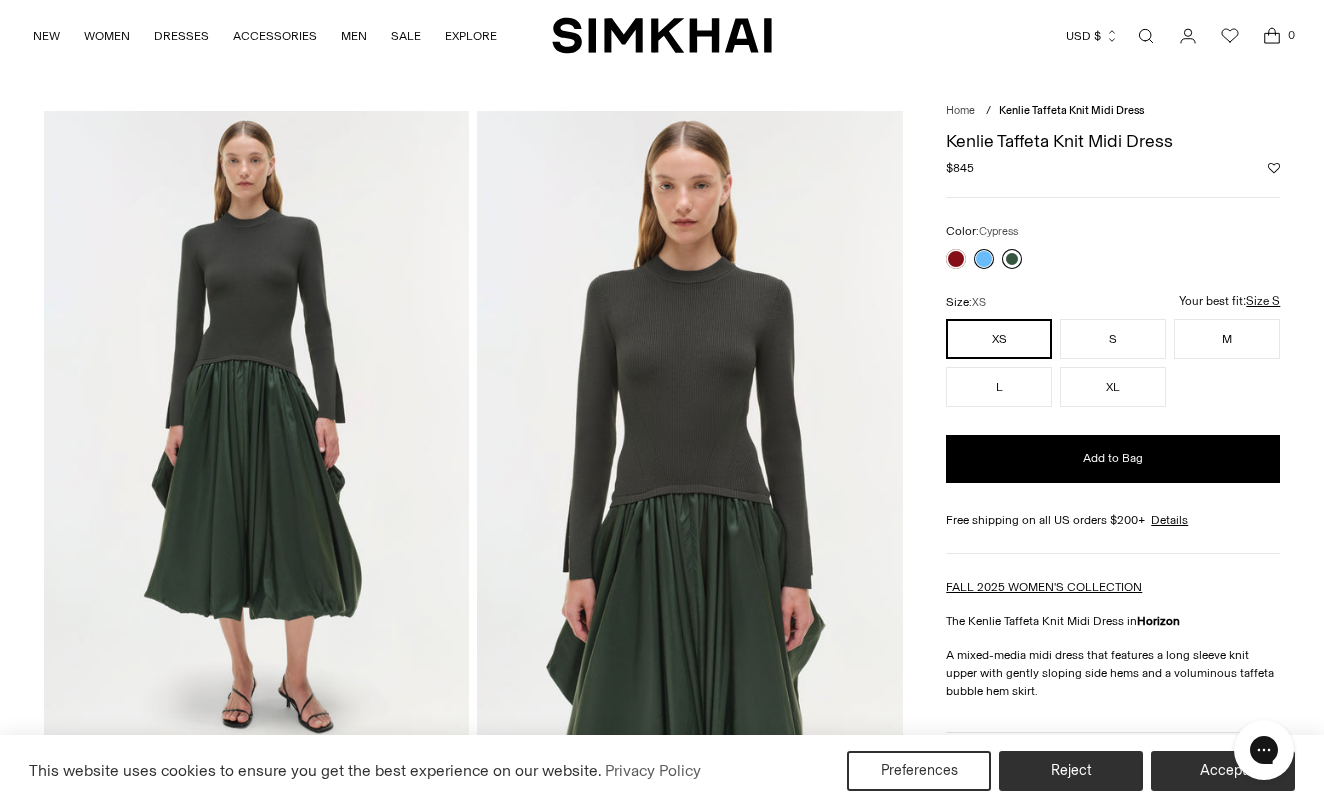 click at bounding box center [1012, 259] 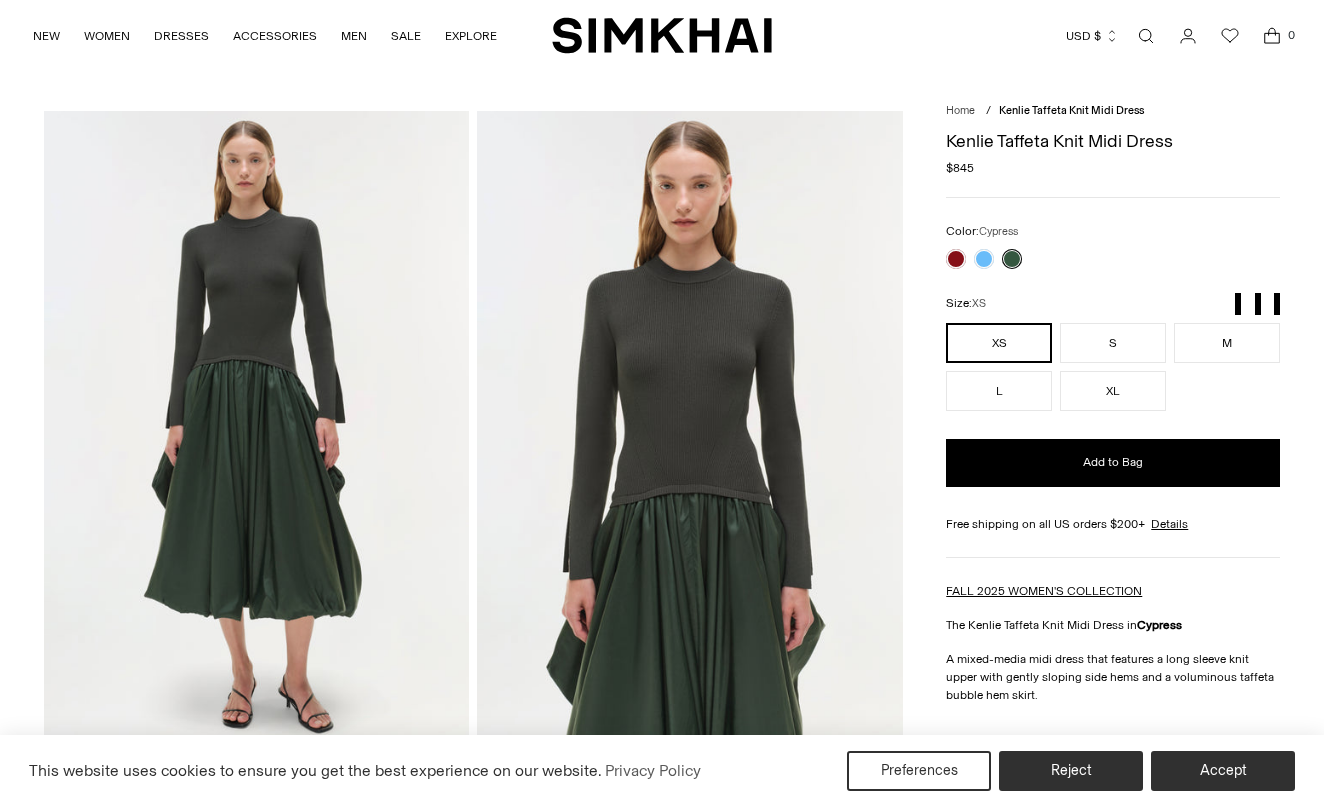 scroll, scrollTop: 0, scrollLeft: 0, axis: both 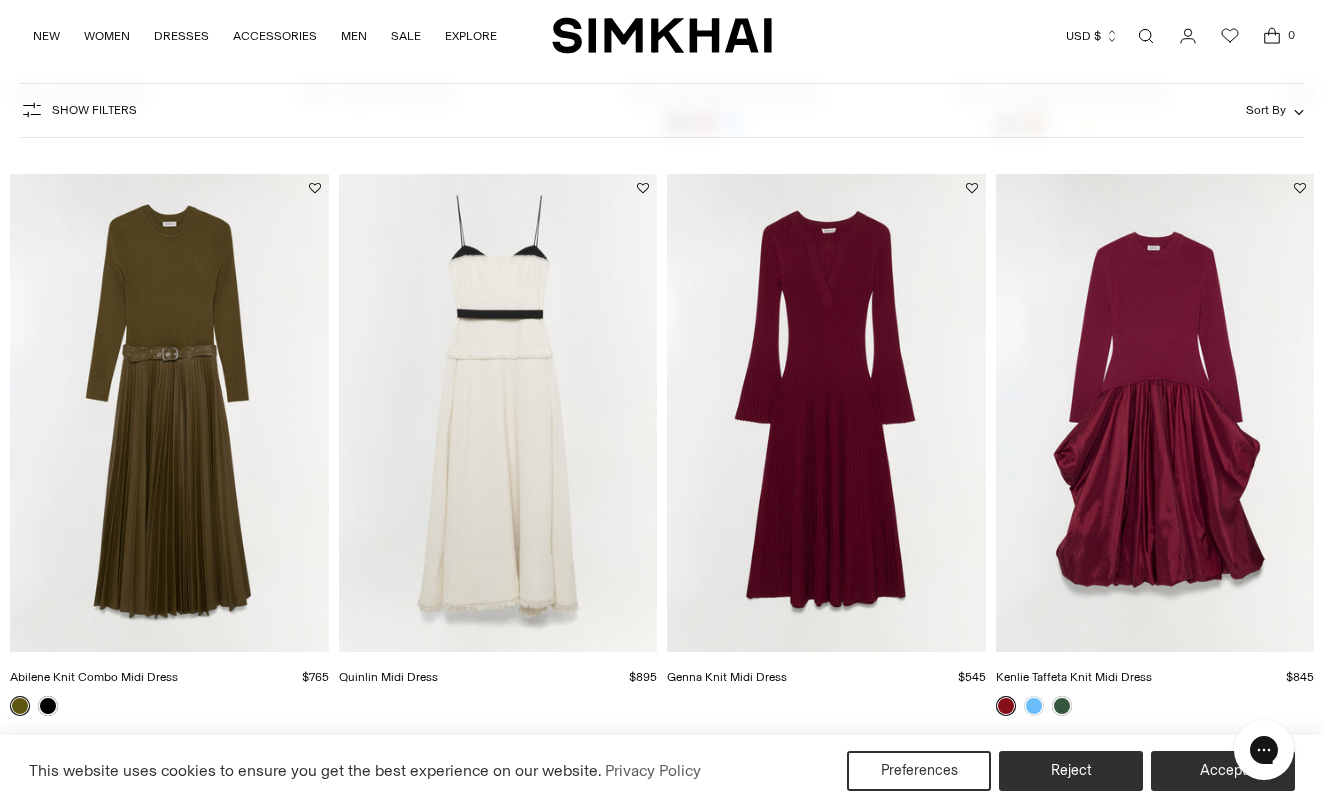 click at bounding box center [0, 0] 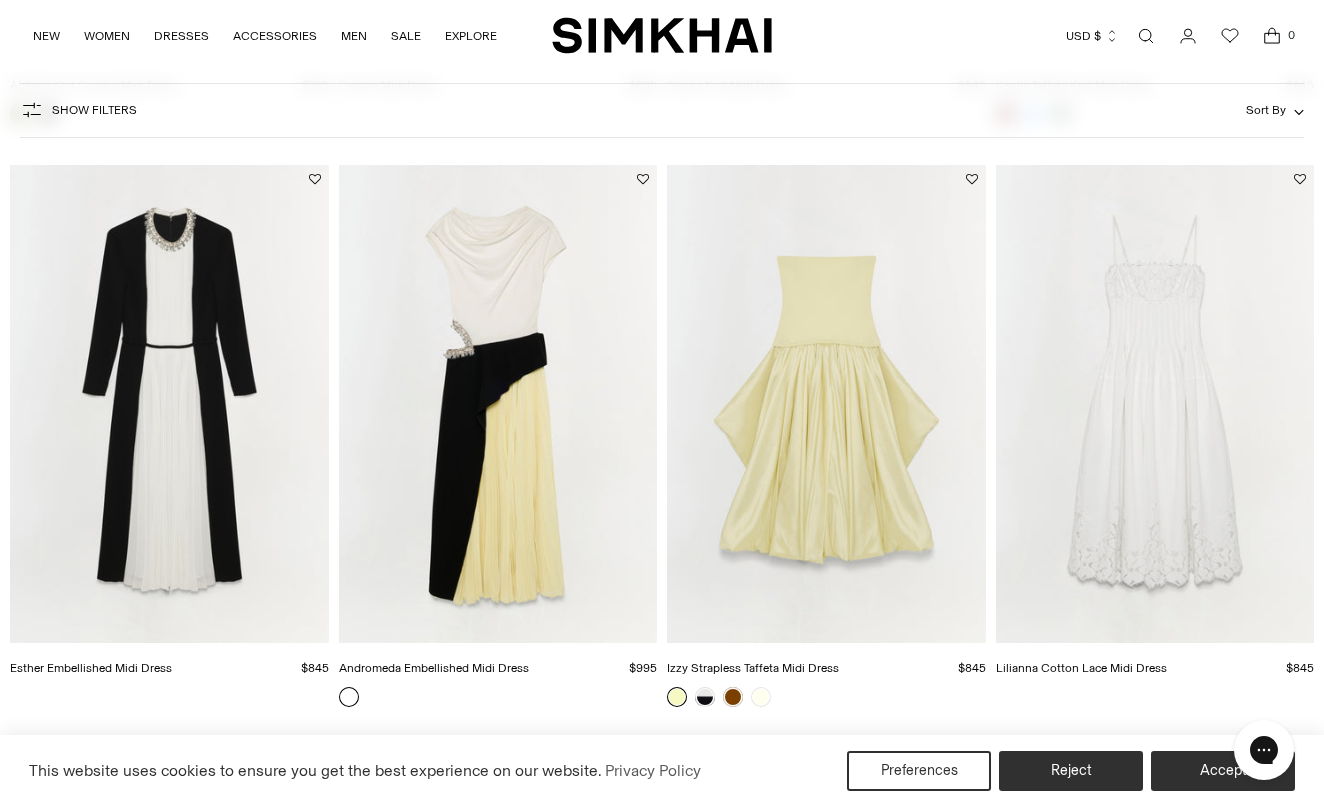 scroll, scrollTop: 2405, scrollLeft: 0, axis: vertical 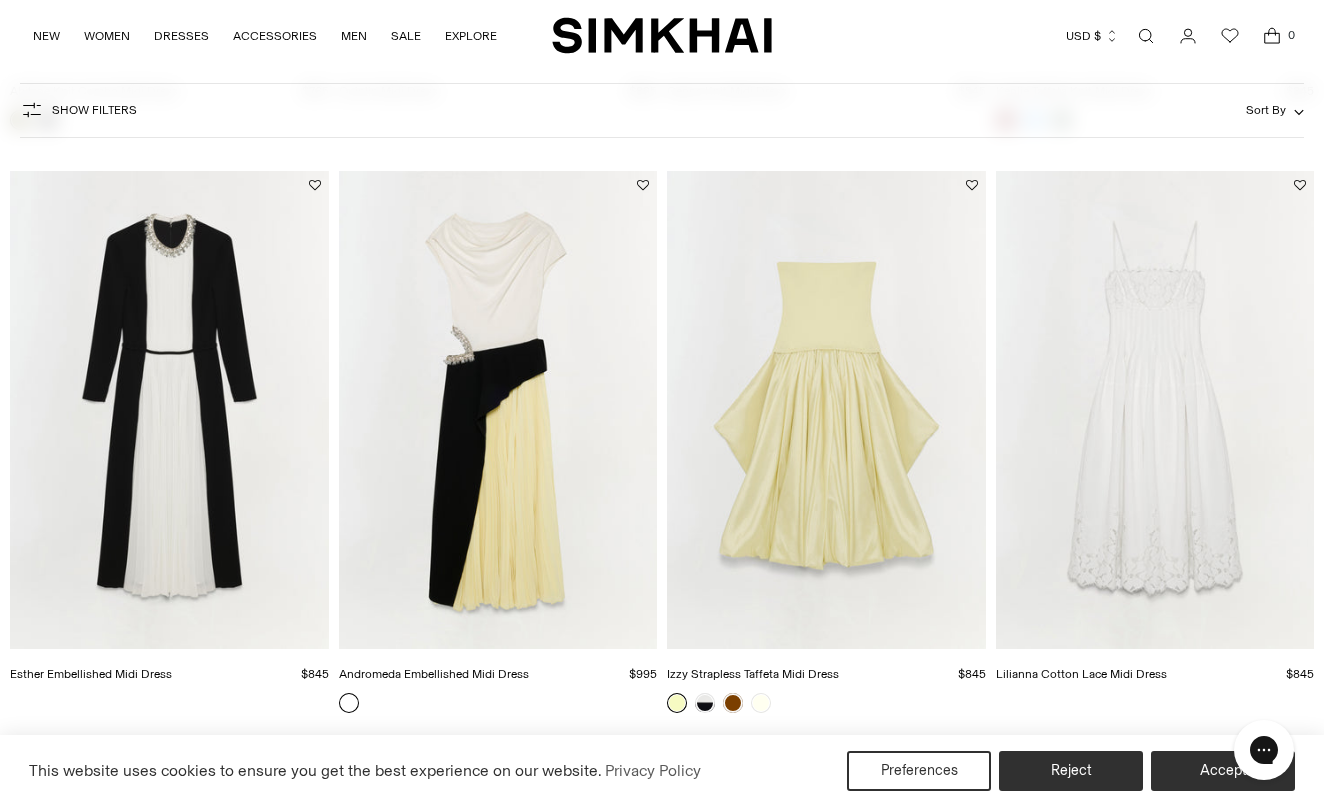 click at bounding box center [0, 0] 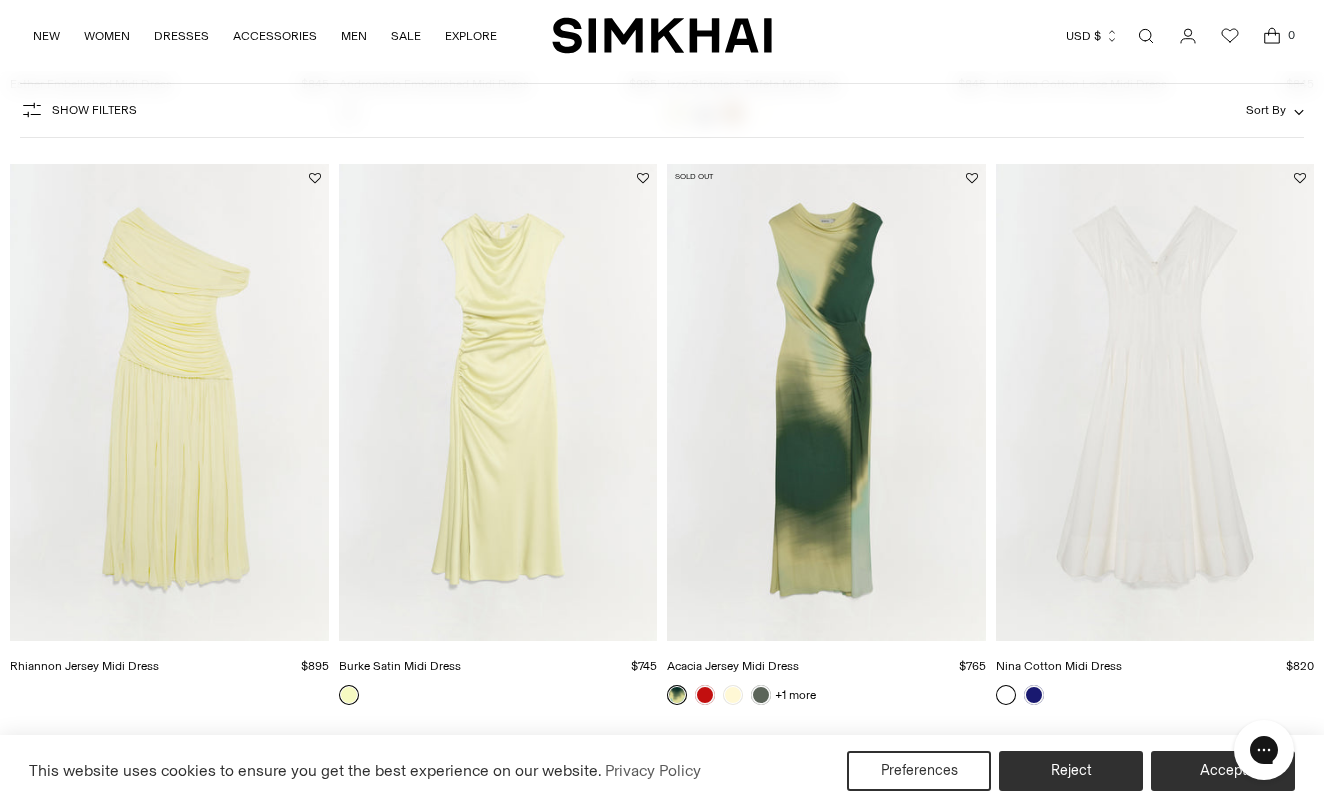 scroll, scrollTop: 2981, scrollLeft: 0, axis: vertical 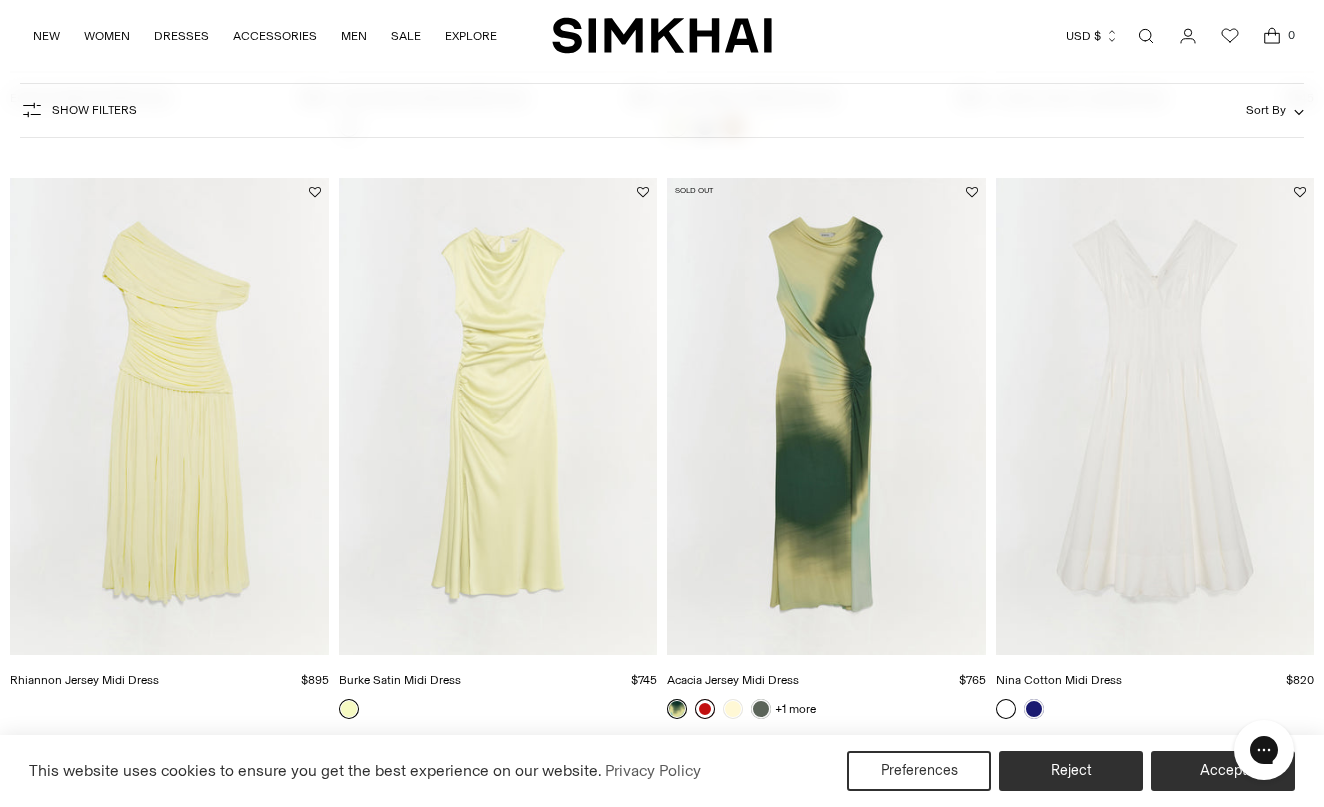 click at bounding box center [705, 709] 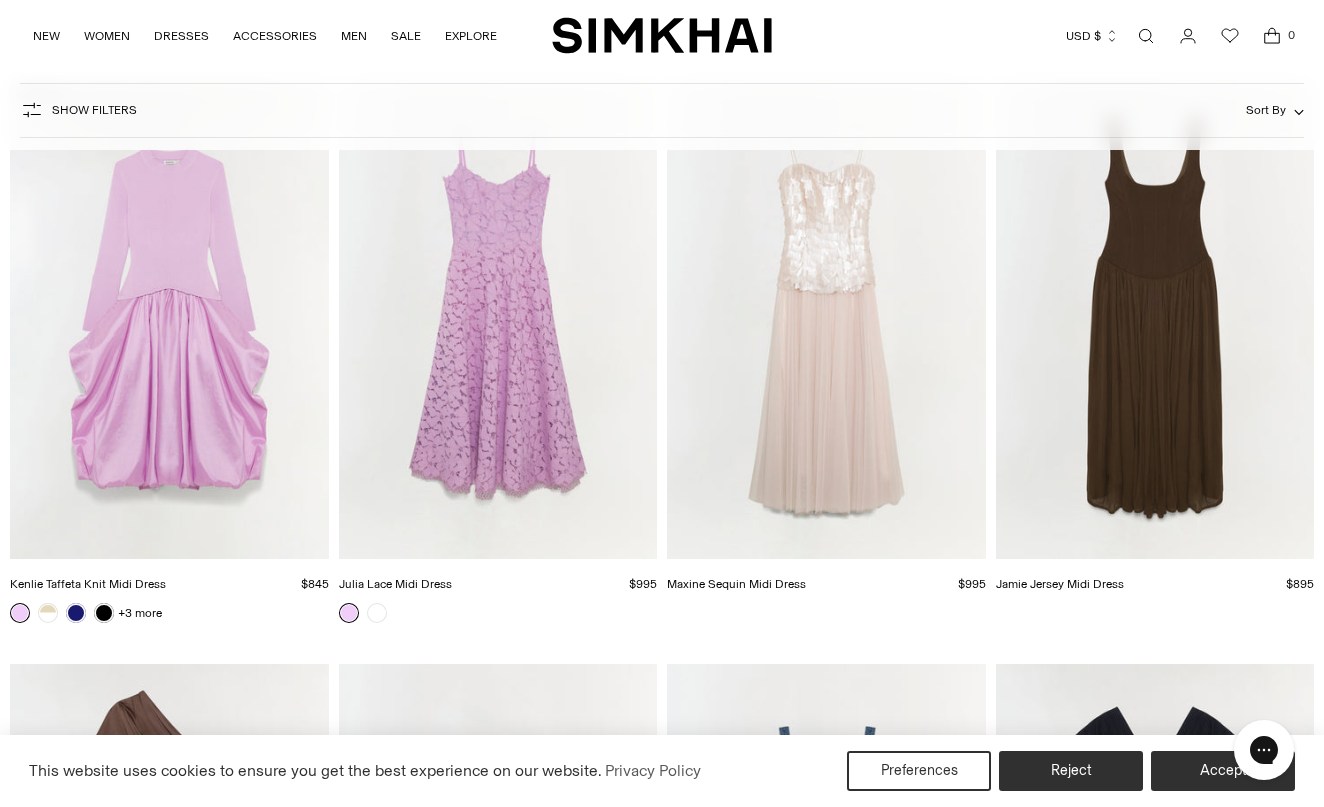 scroll, scrollTop: 4831, scrollLeft: 0, axis: vertical 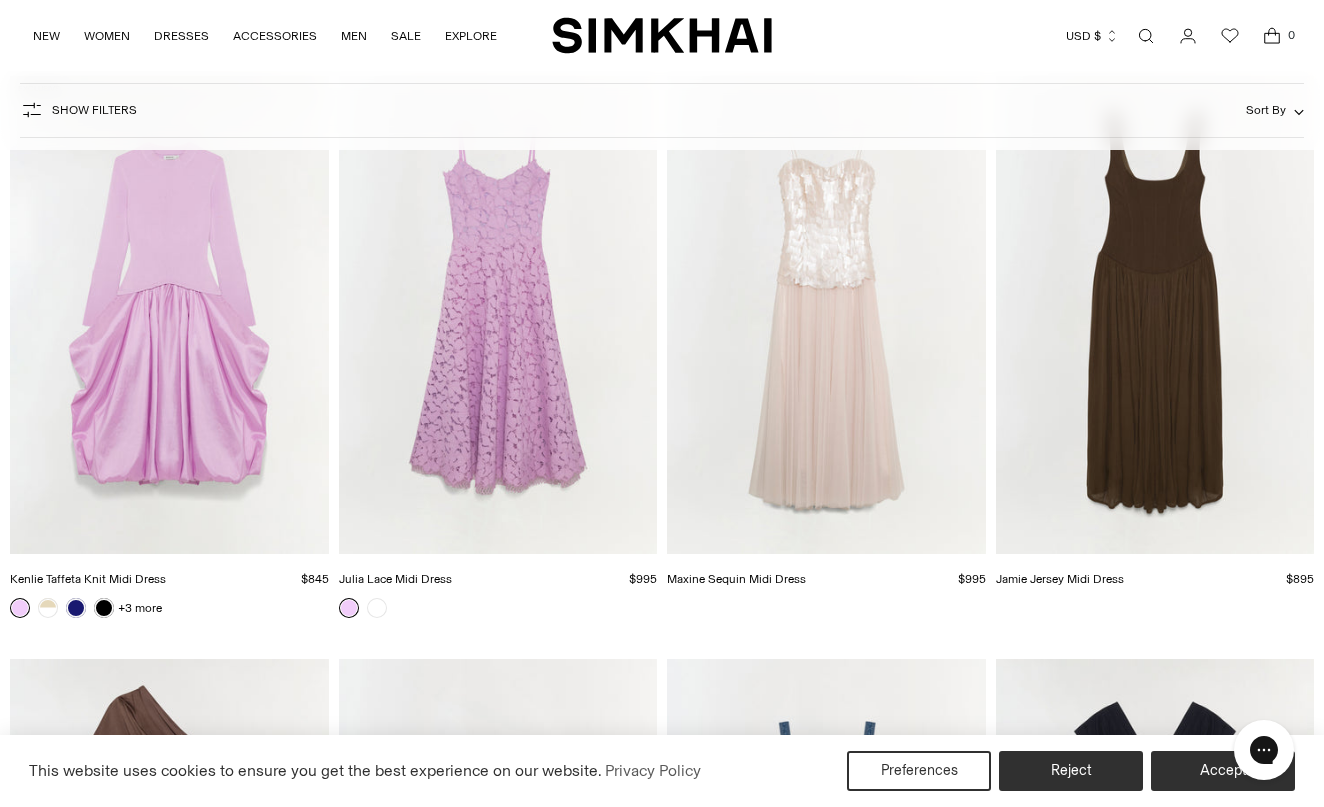 click at bounding box center (0, 0) 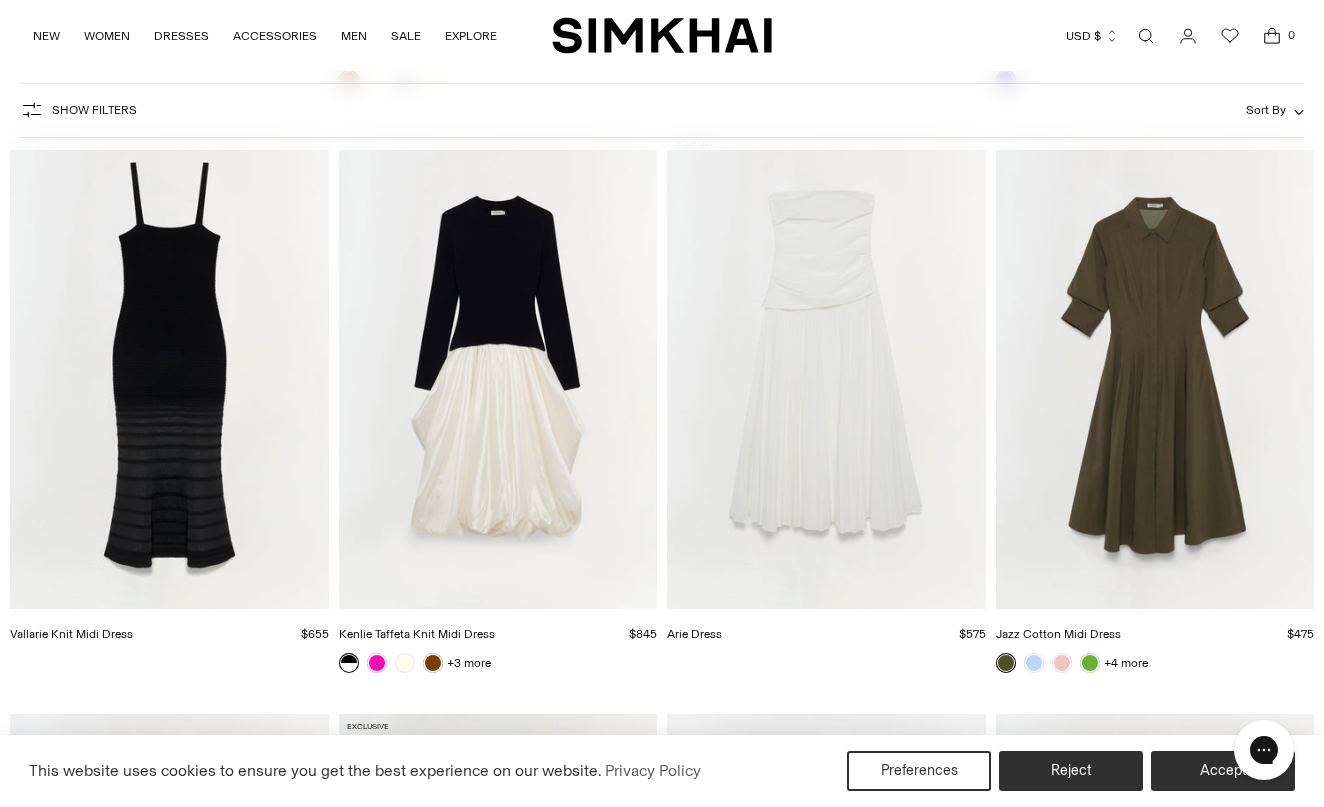 scroll, scrollTop: 5961, scrollLeft: 0, axis: vertical 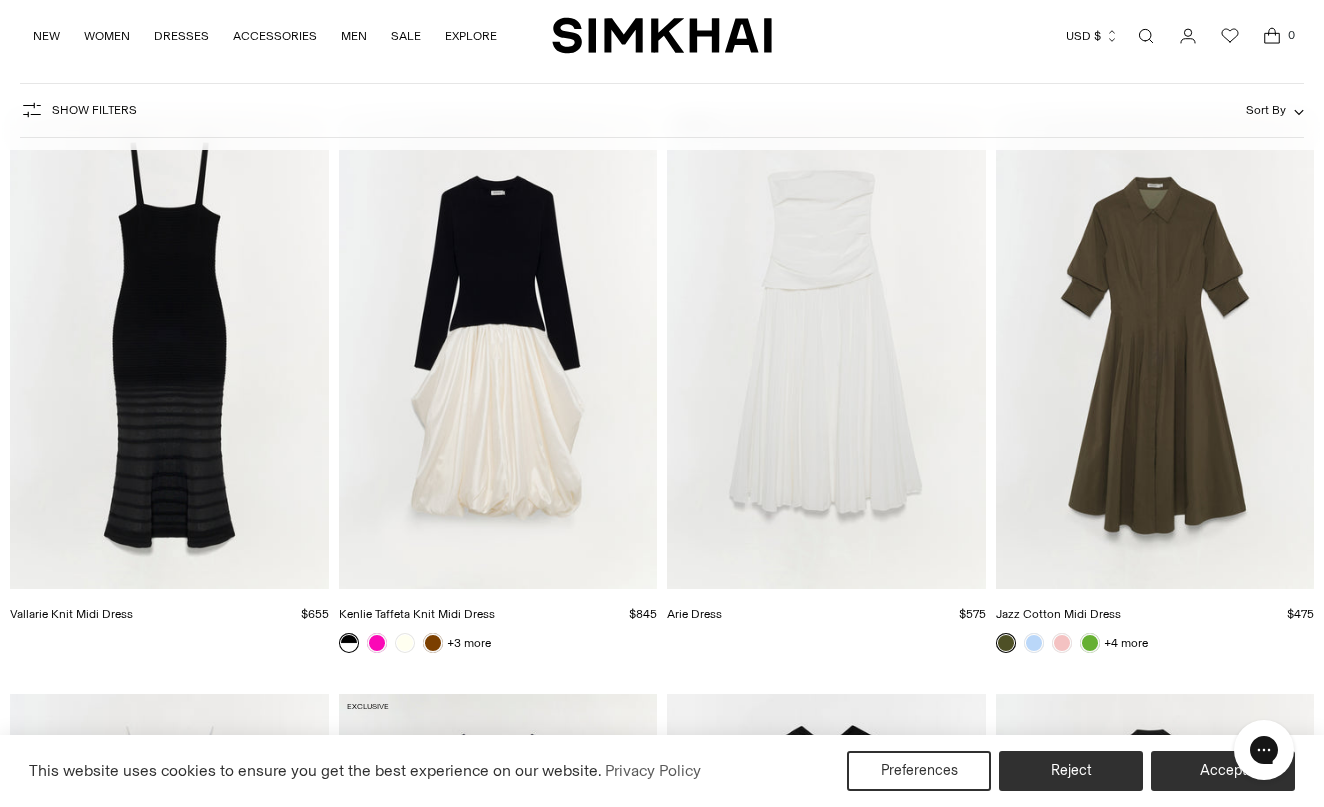 click at bounding box center [0, 0] 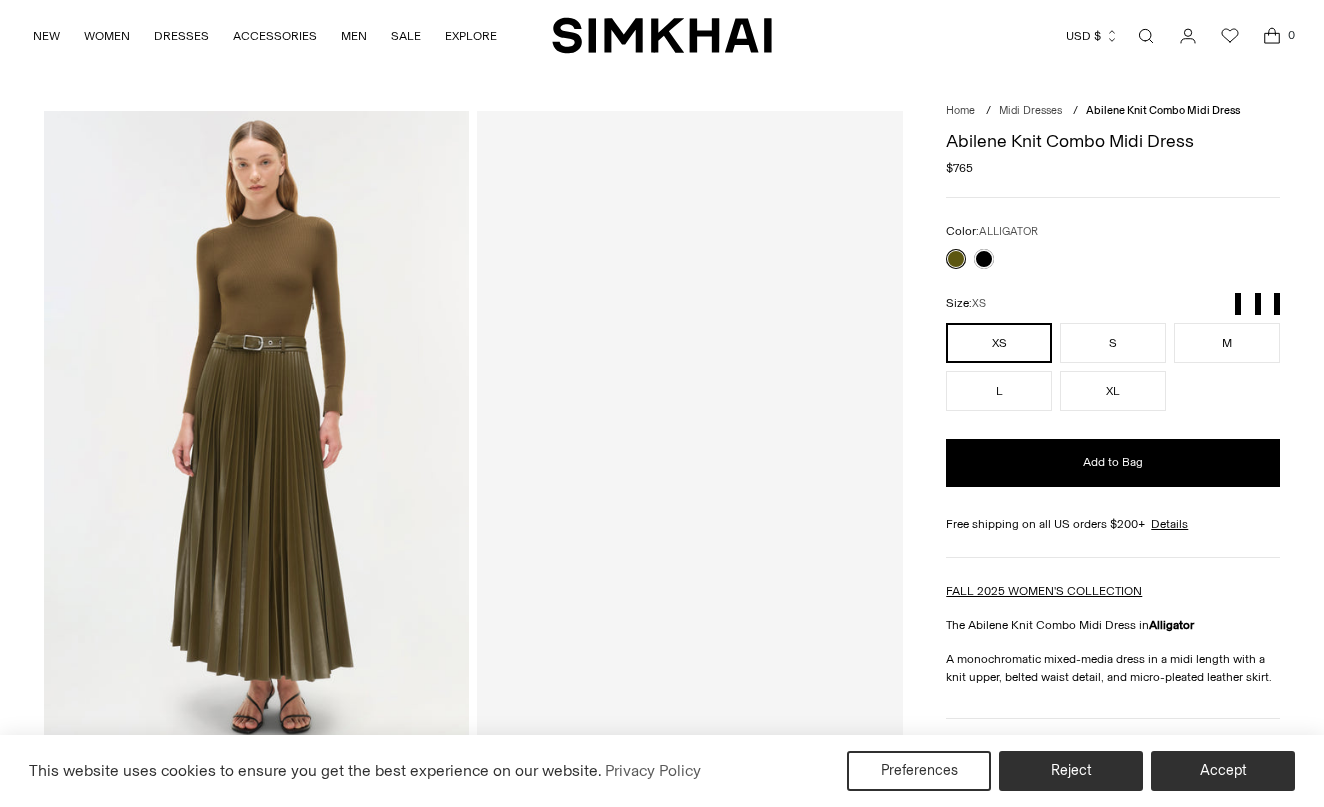 scroll, scrollTop: 0, scrollLeft: 0, axis: both 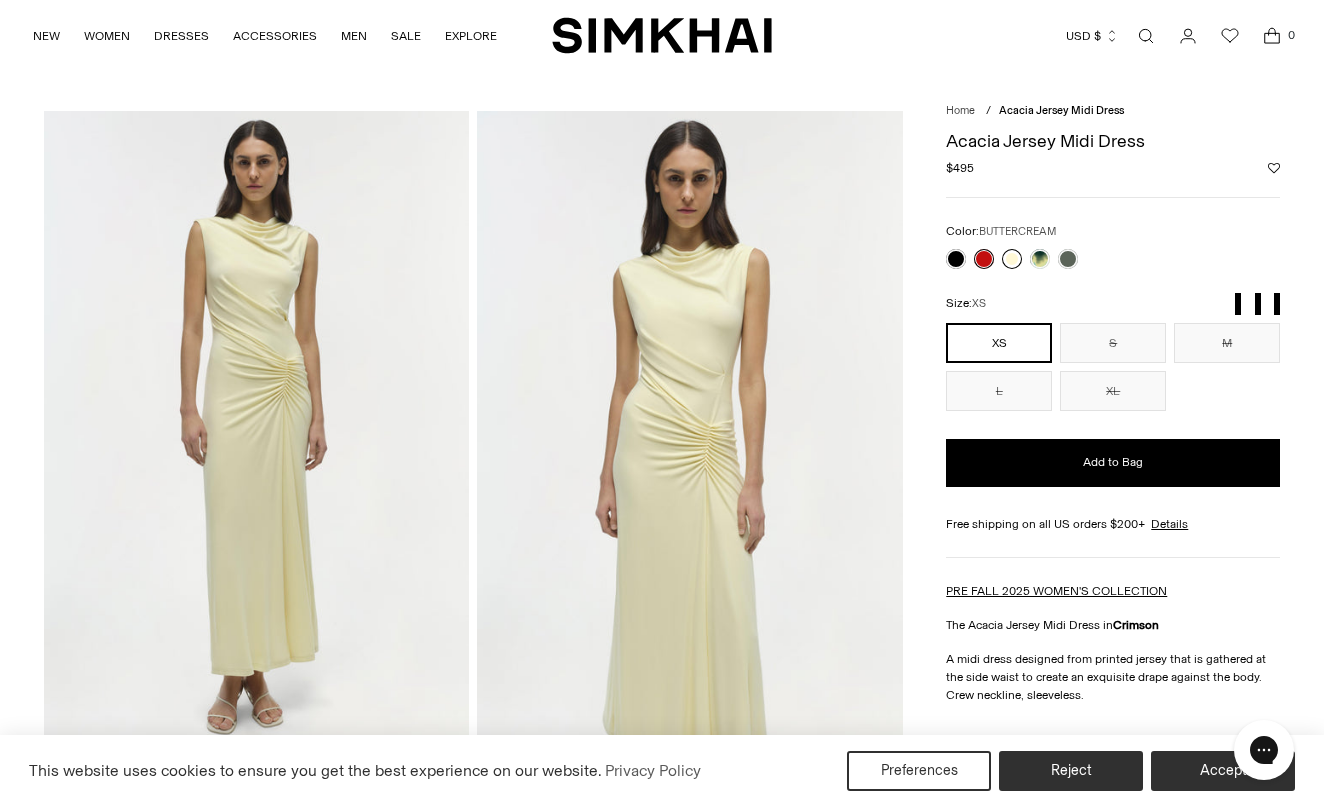 click at bounding box center [1012, 259] 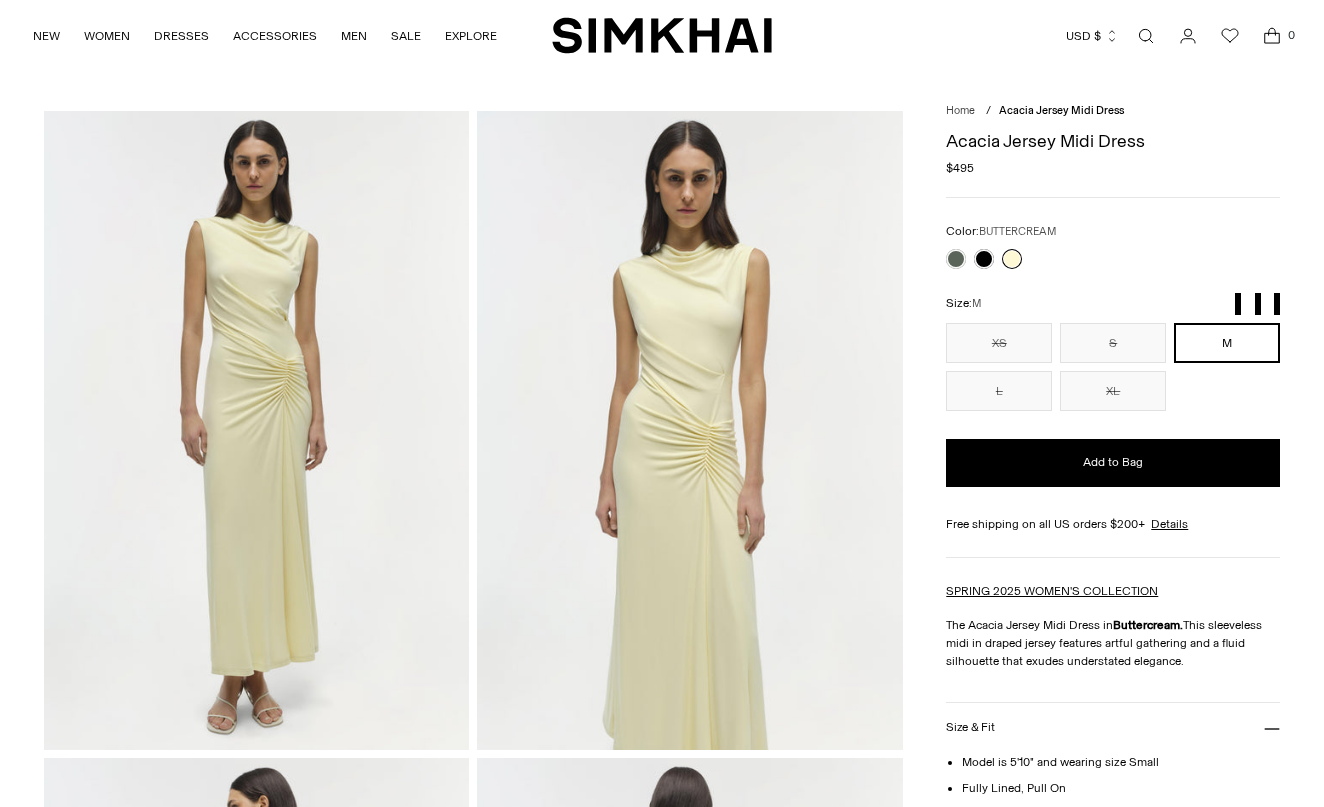 scroll, scrollTop: 0, scrollLeft: 0, axis: both 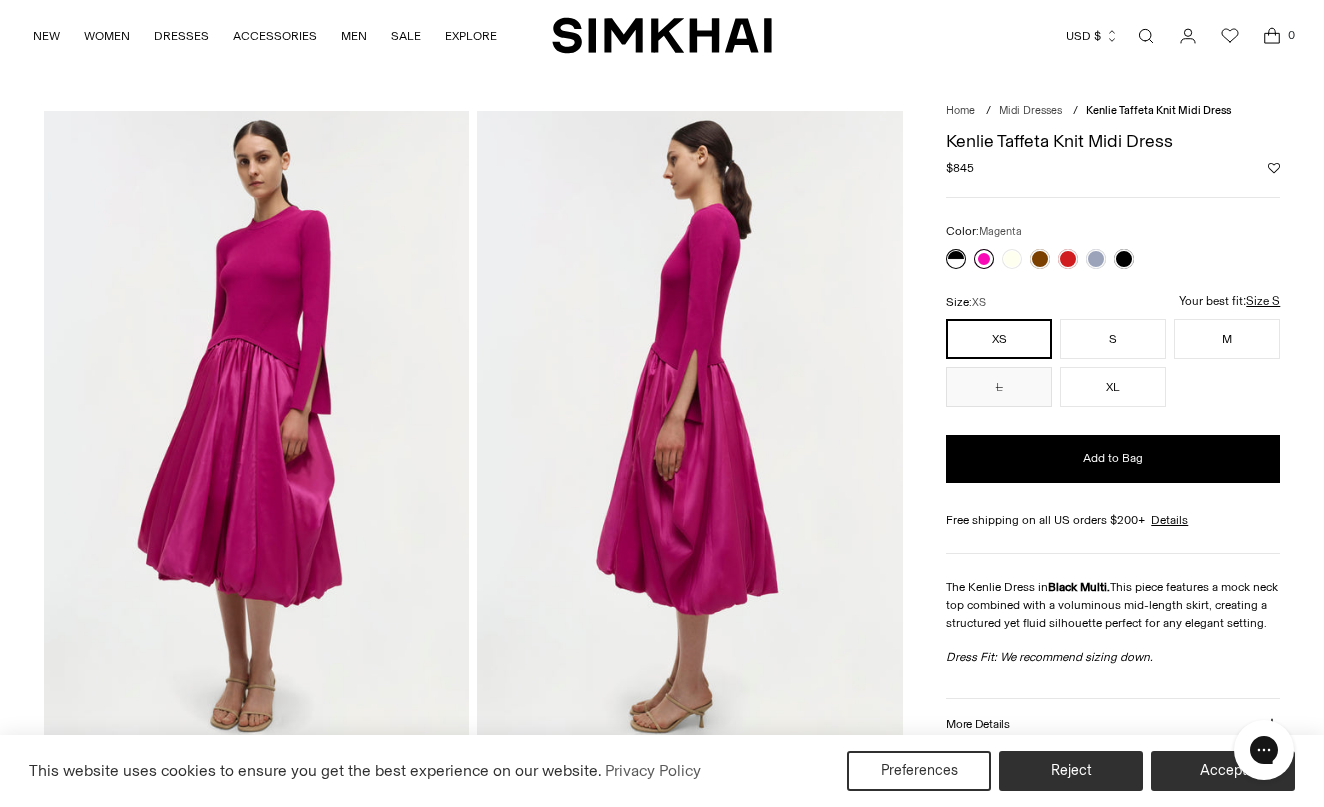 click at bounding box center [984, 259] 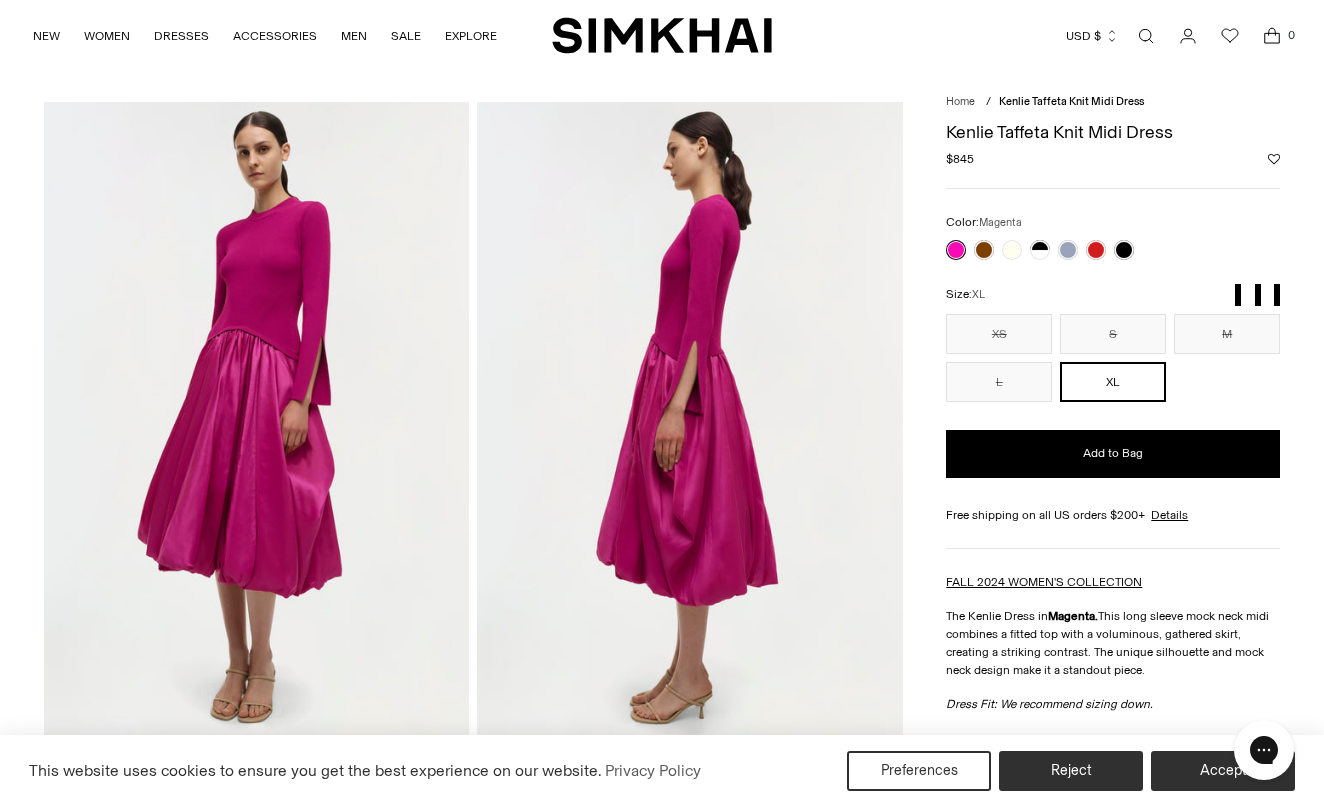 scroll, scrollTop: 115, scrollLeft: 0, axis: vertical 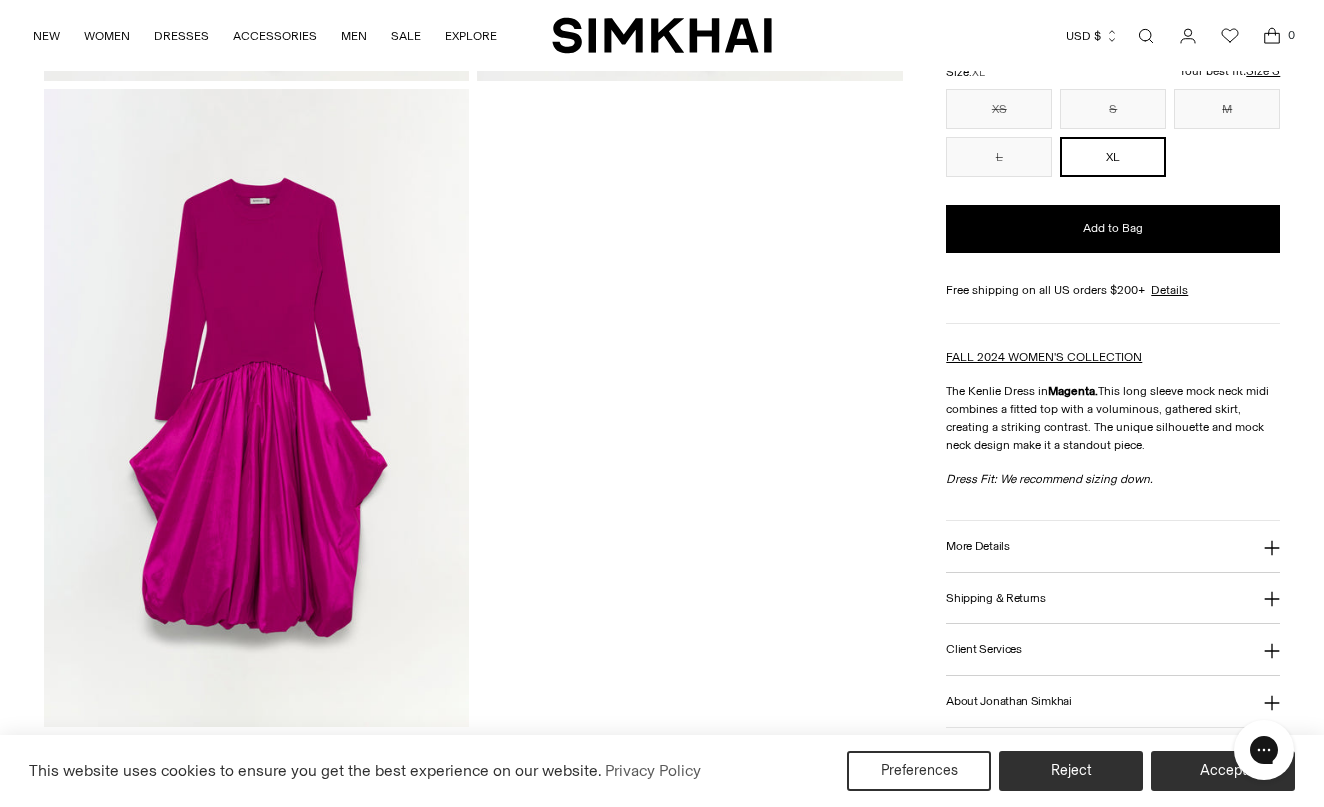 click at bounding box center [256, 408] 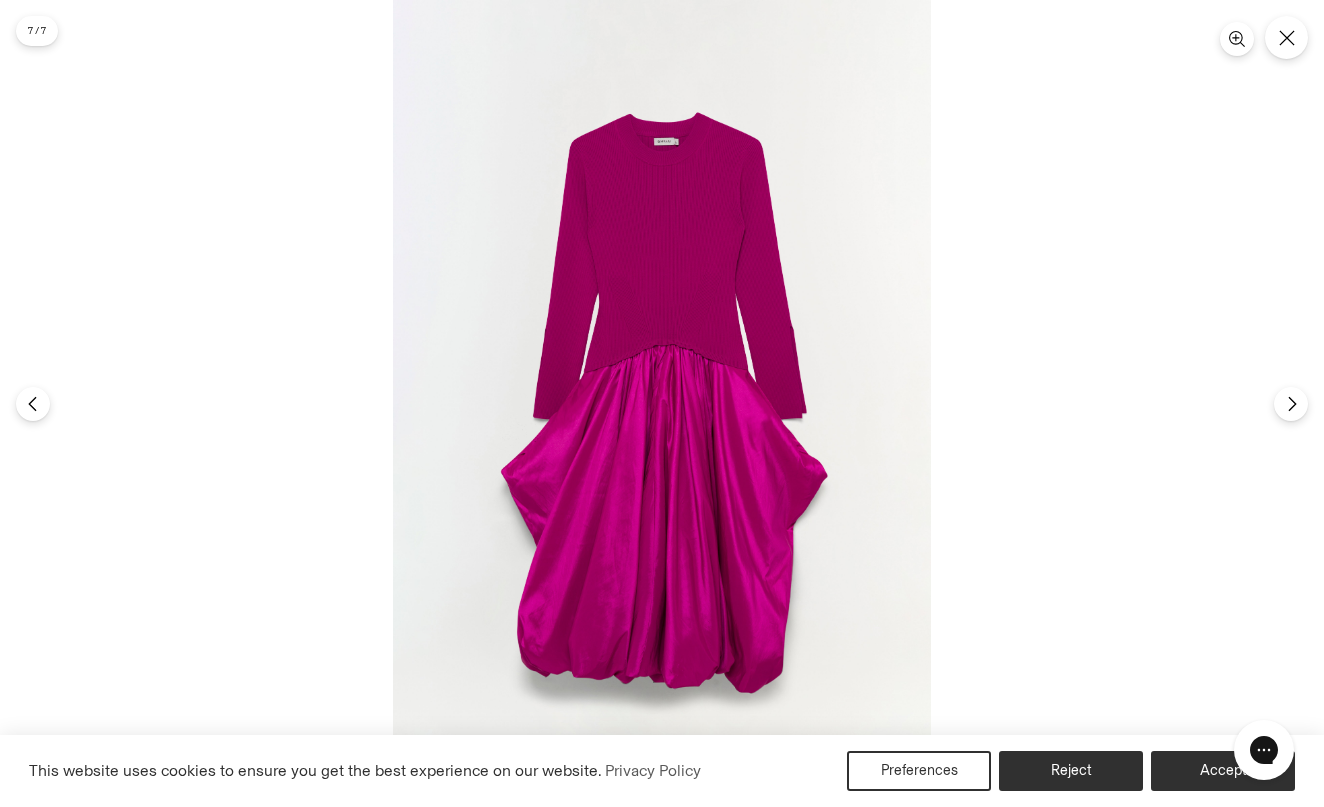 click at bounding box center [662, 403] 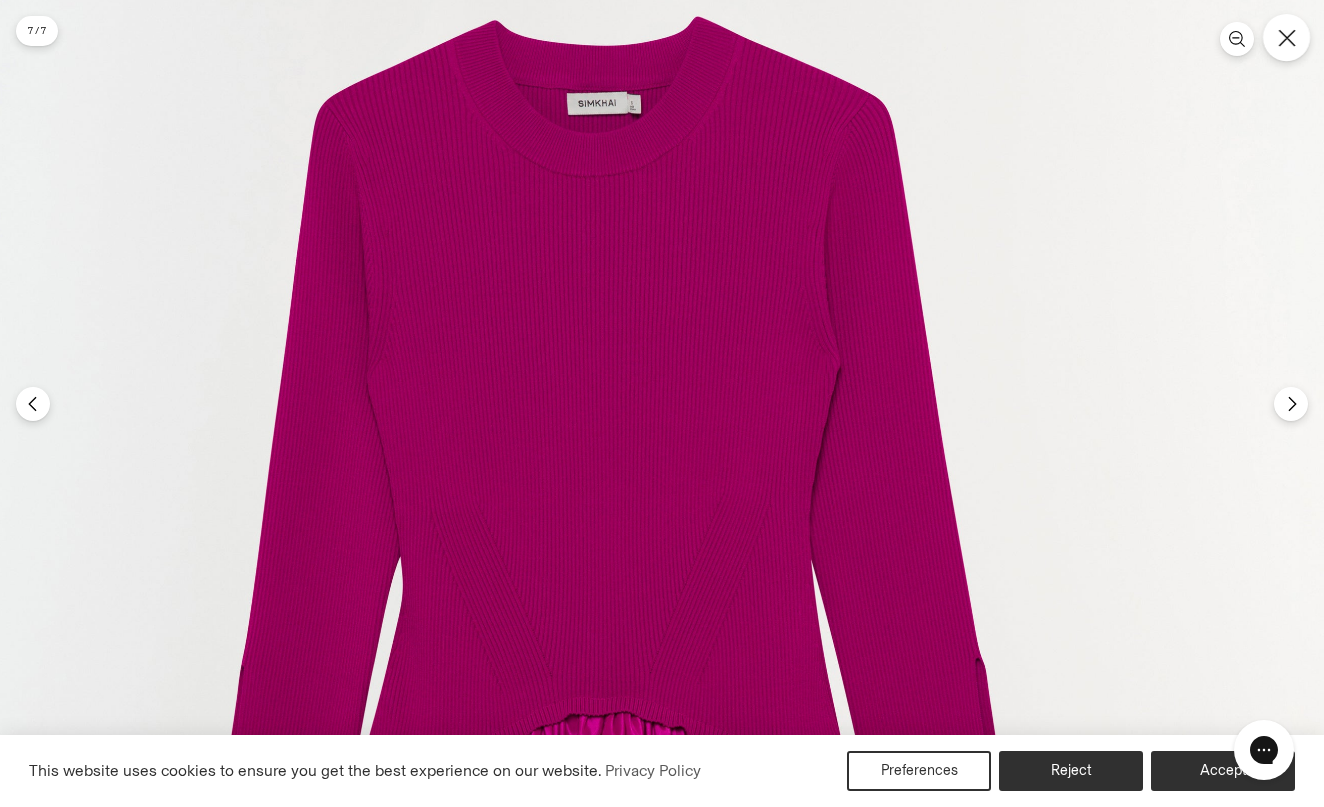 click 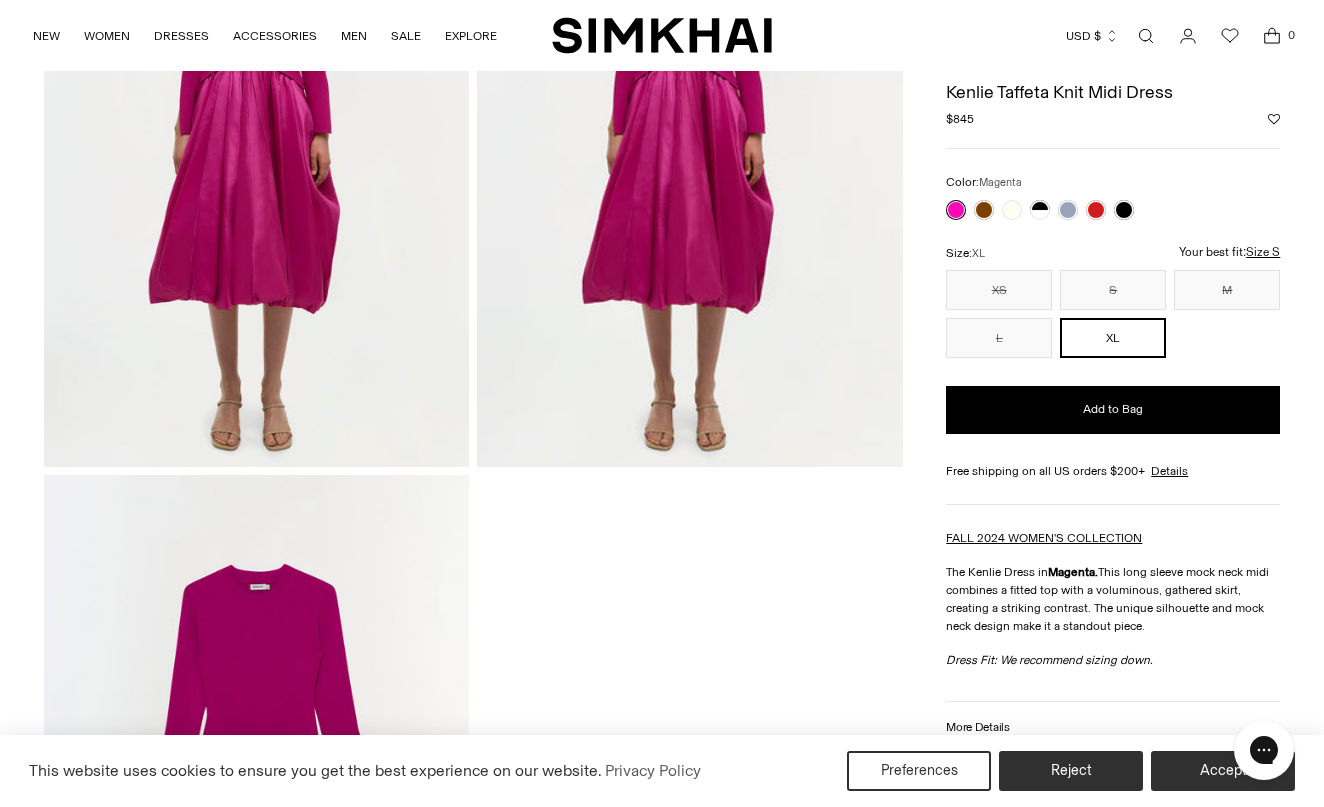 scroll, scrollTop: 1561, scrollLeft: 0, axis: vertical 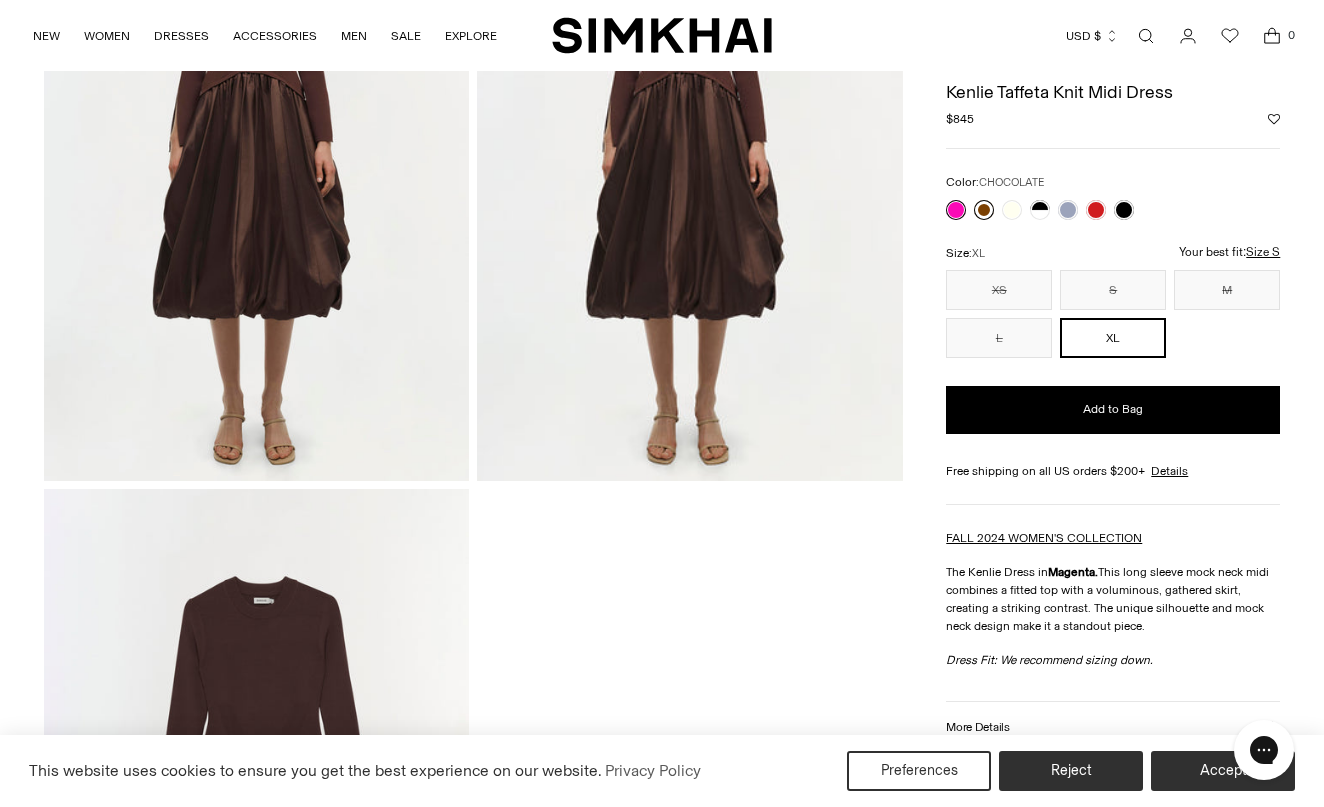 click at bounding box center (984, 210) 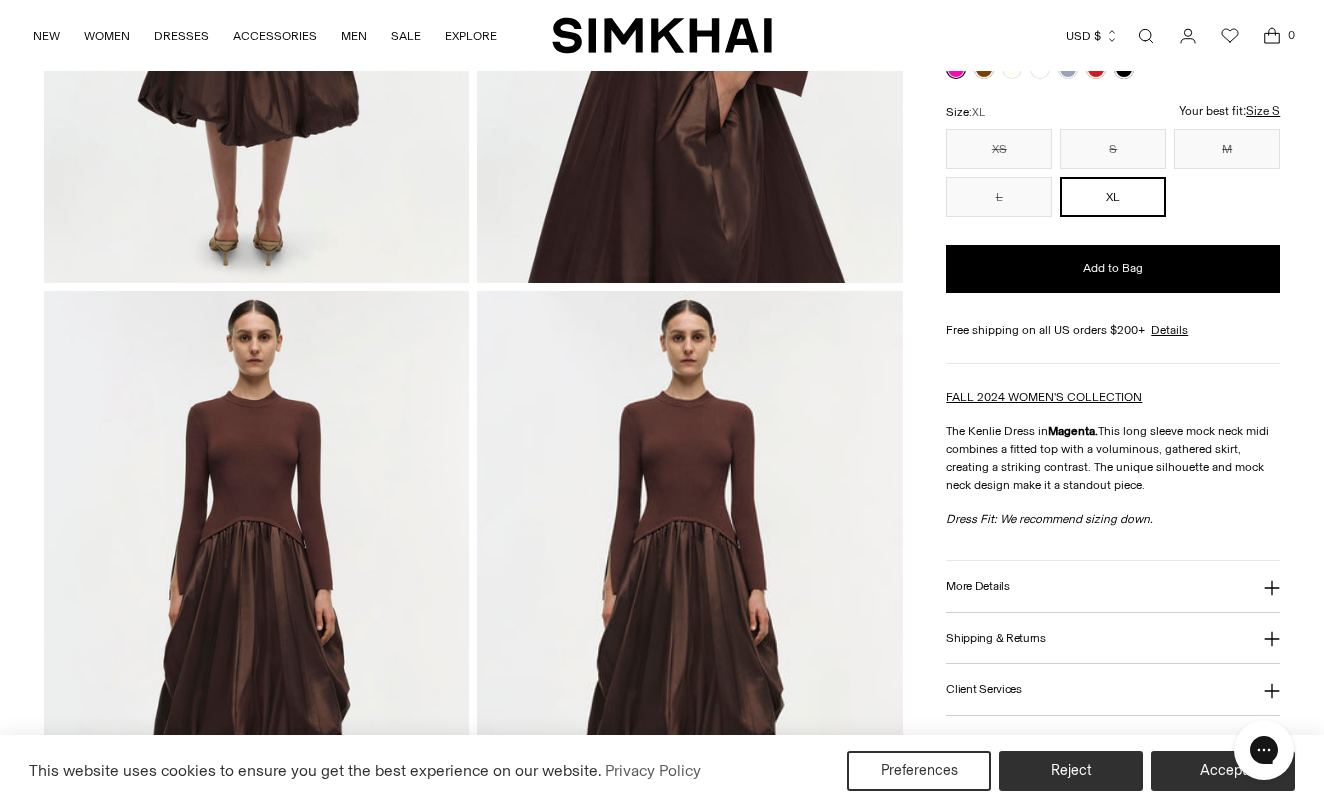 scroll, scrollTop: 1117, scrollLeft: 0, axis: vertical 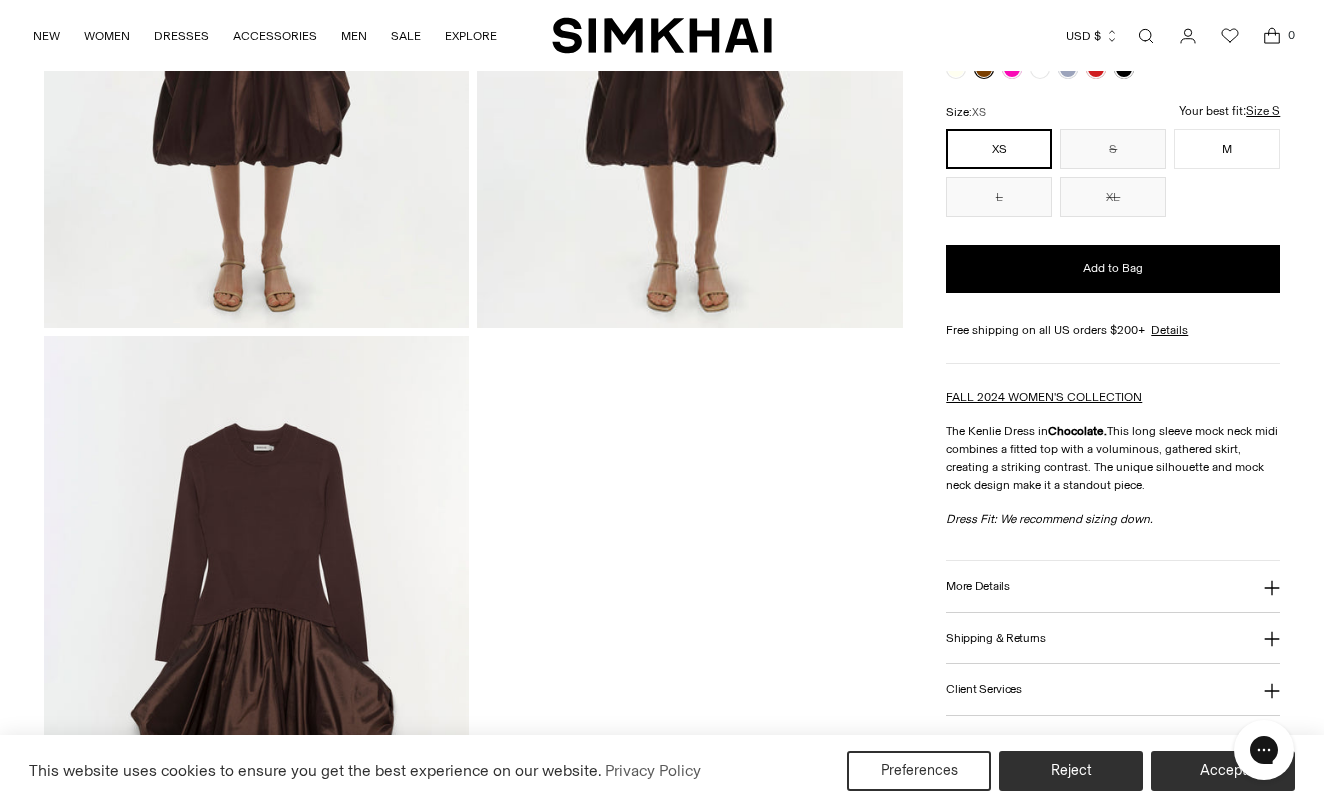 click at bounding box center [256, 655] 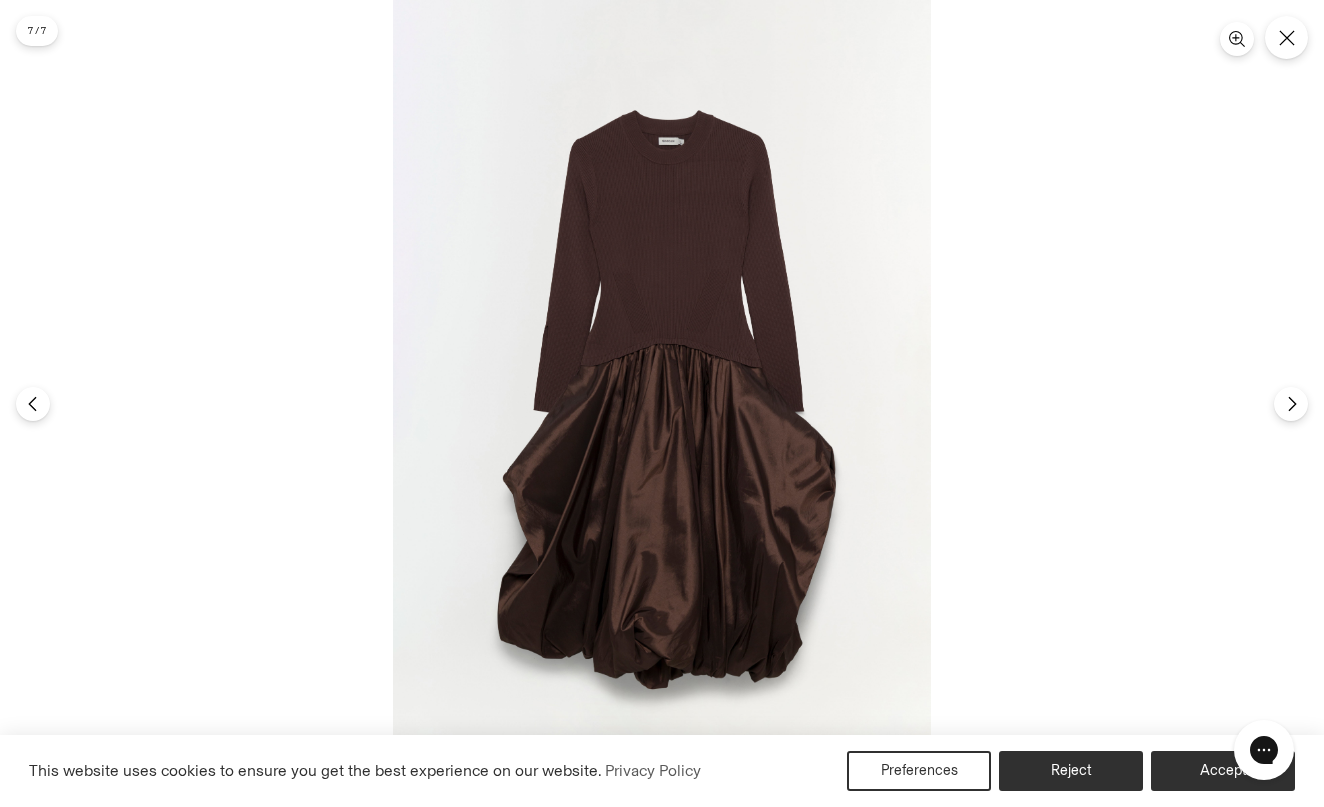 click at bounding box center (662, 403) 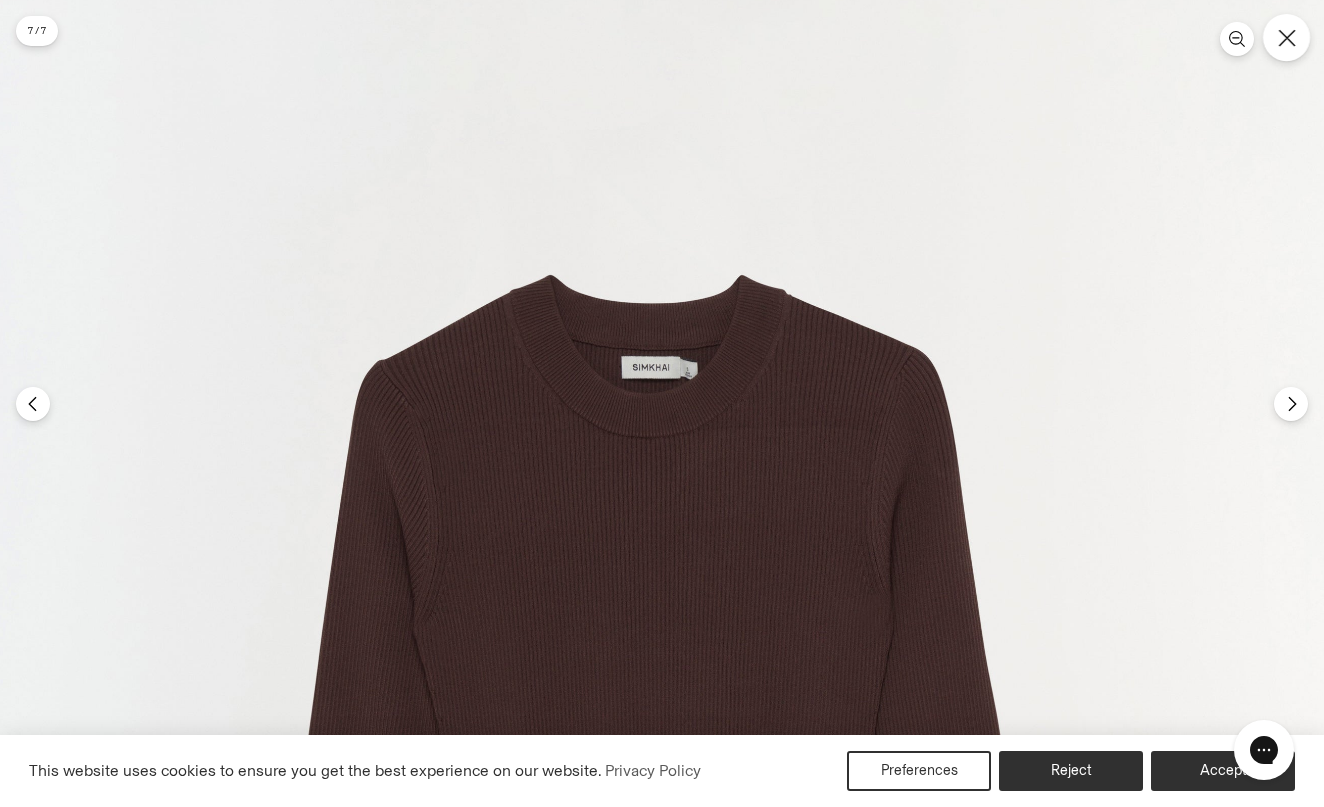 click 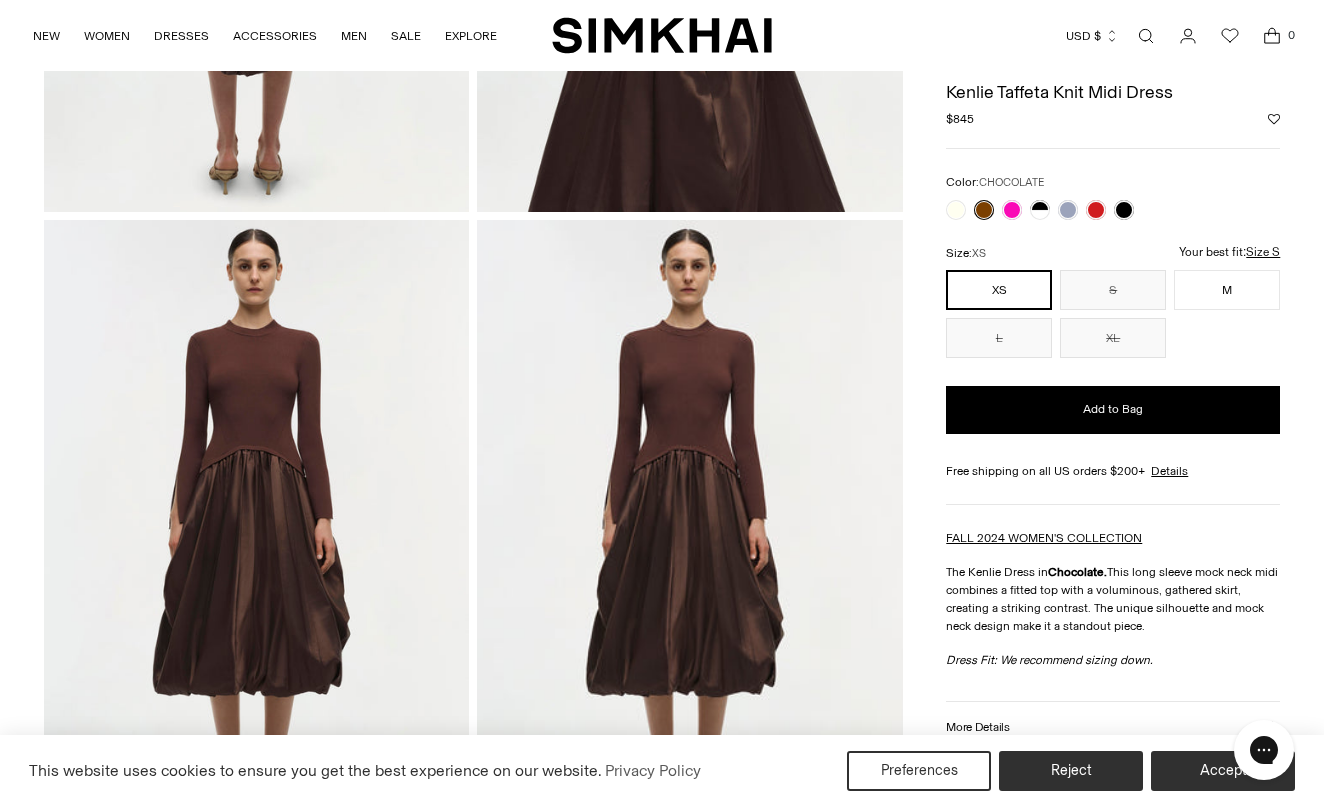 scroll, scrollTop: 1176, scrollLeft: 0, axis: vertical 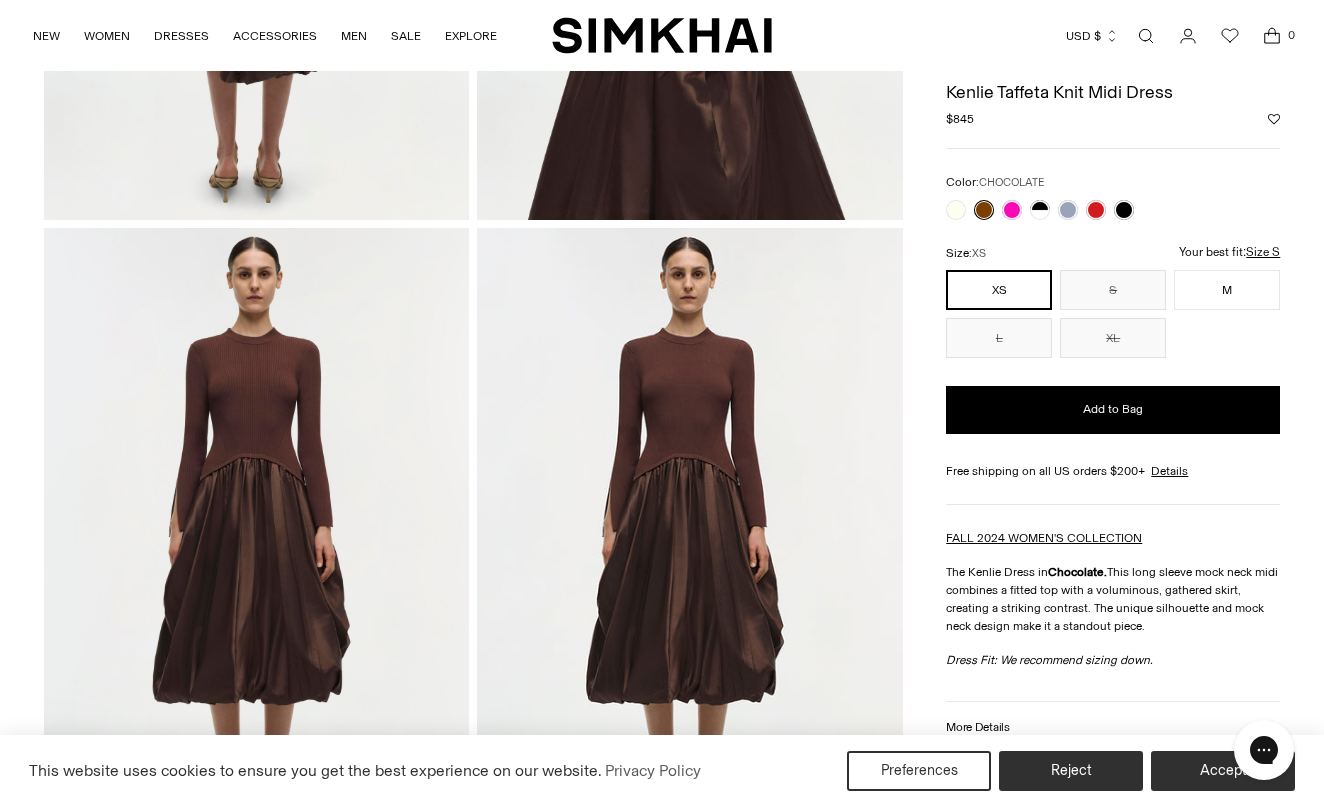 click at bounding box center [1040, 210] 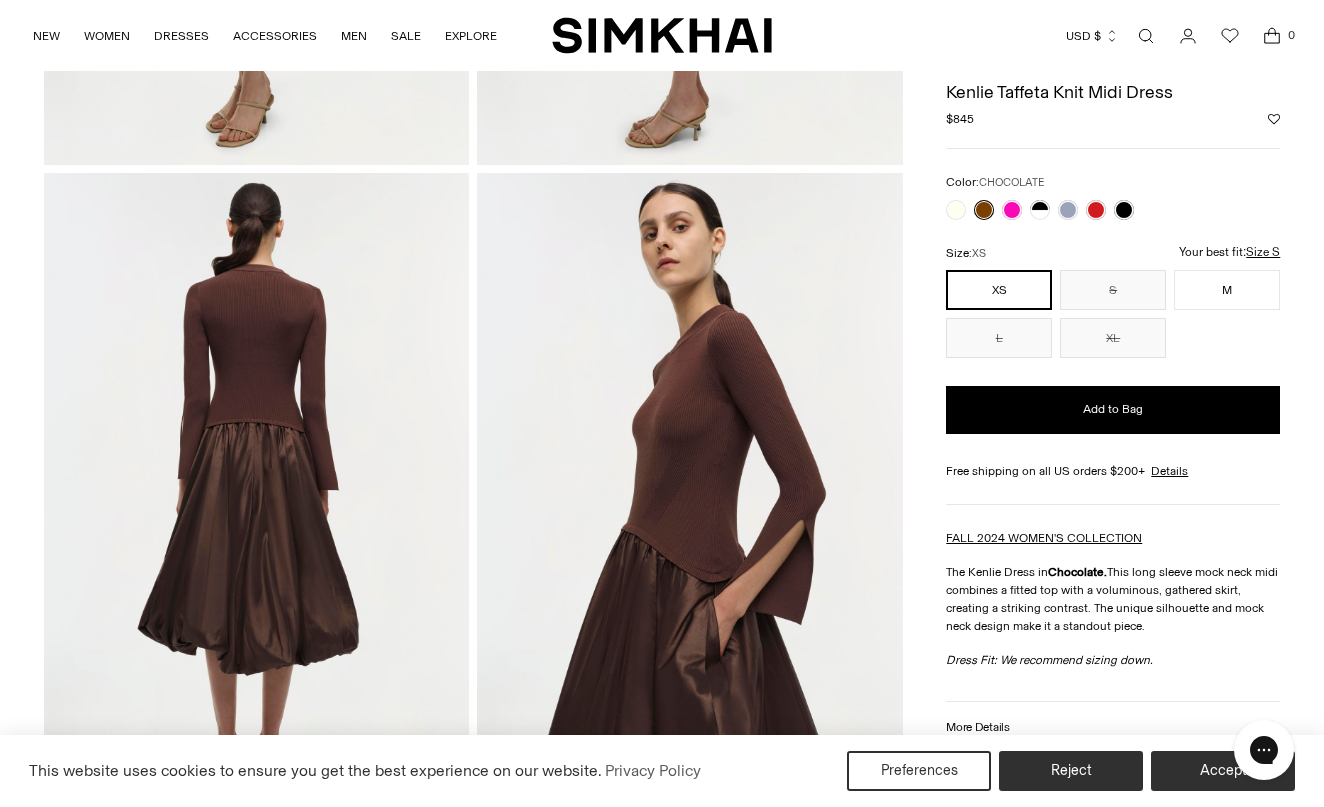 scroll, scrollTop: 580, scrollLeft: 0, axis: vertical 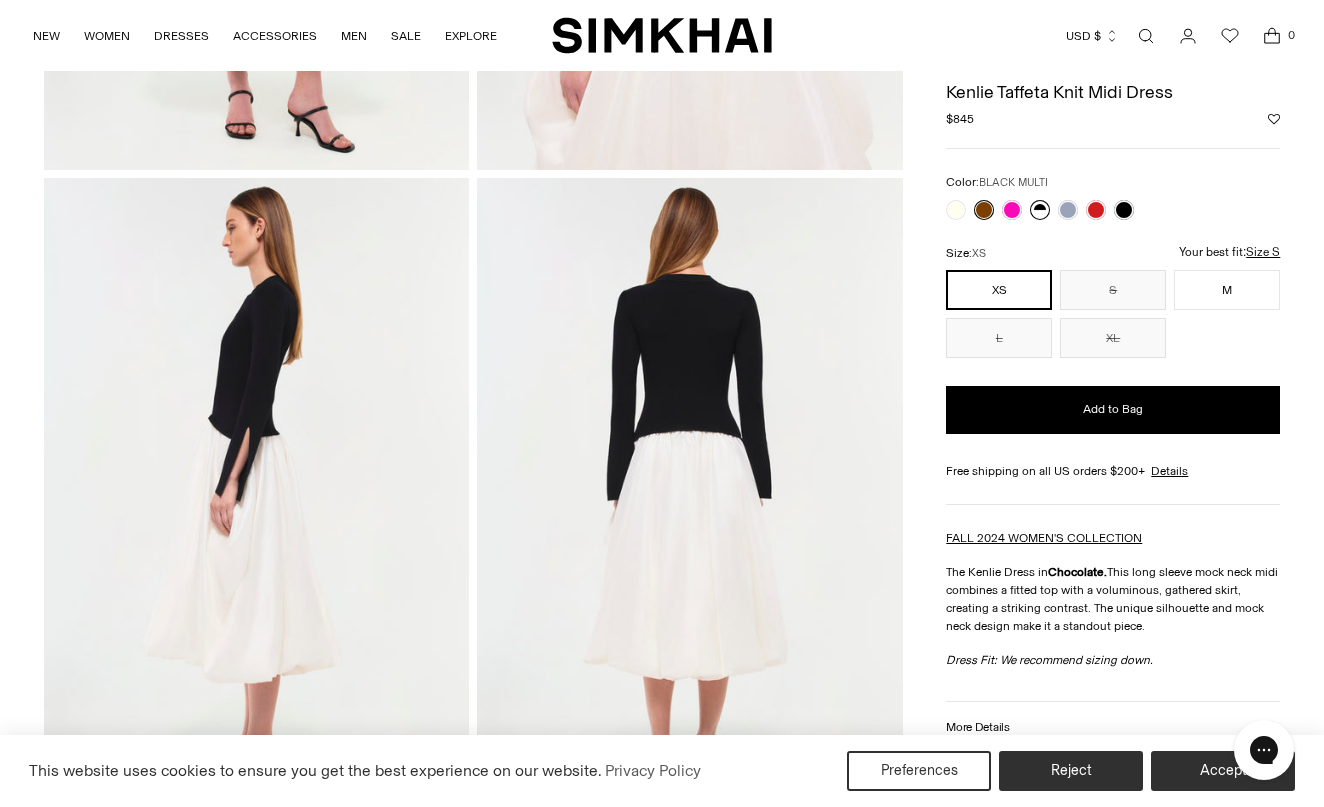 click at bounding box center [1040, 210] 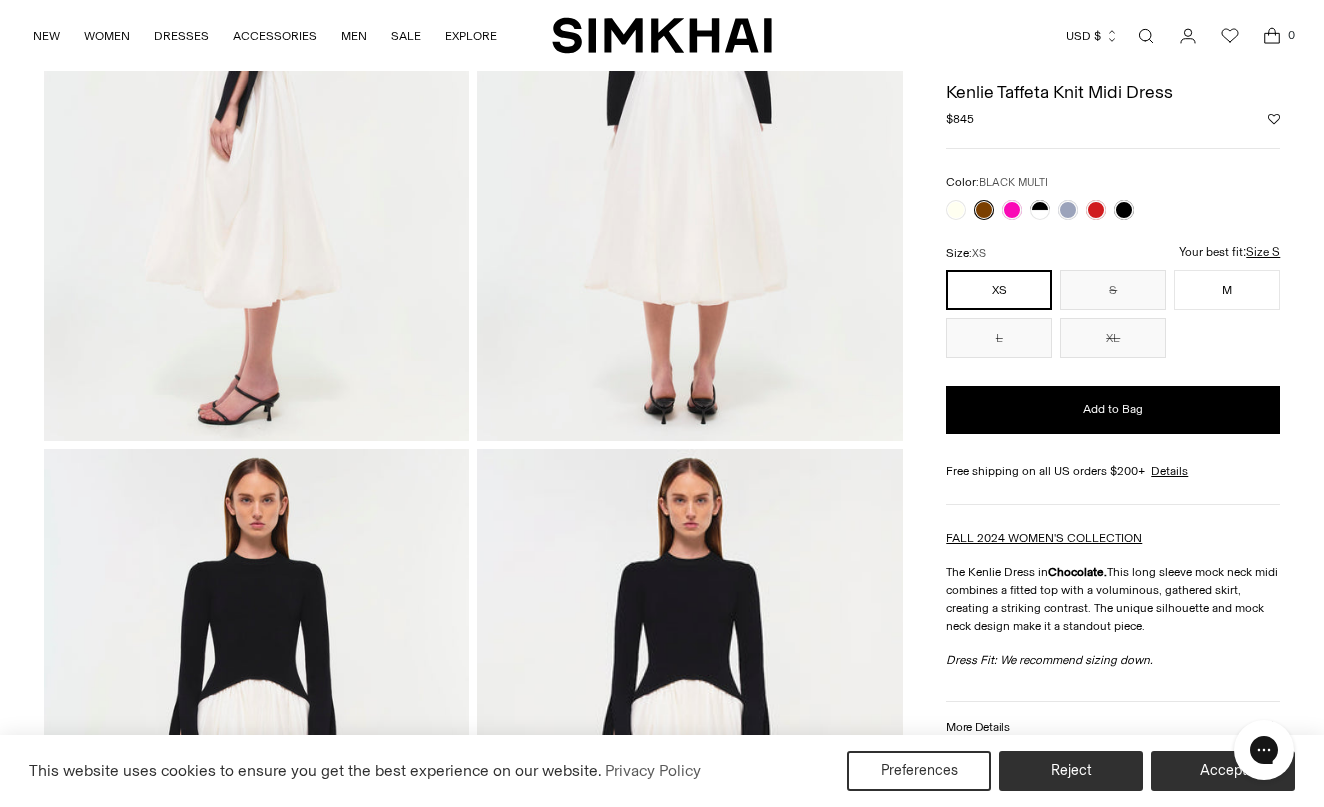 scroll, scrollTop: 882, scrollLeft: 0, axis: vertical 